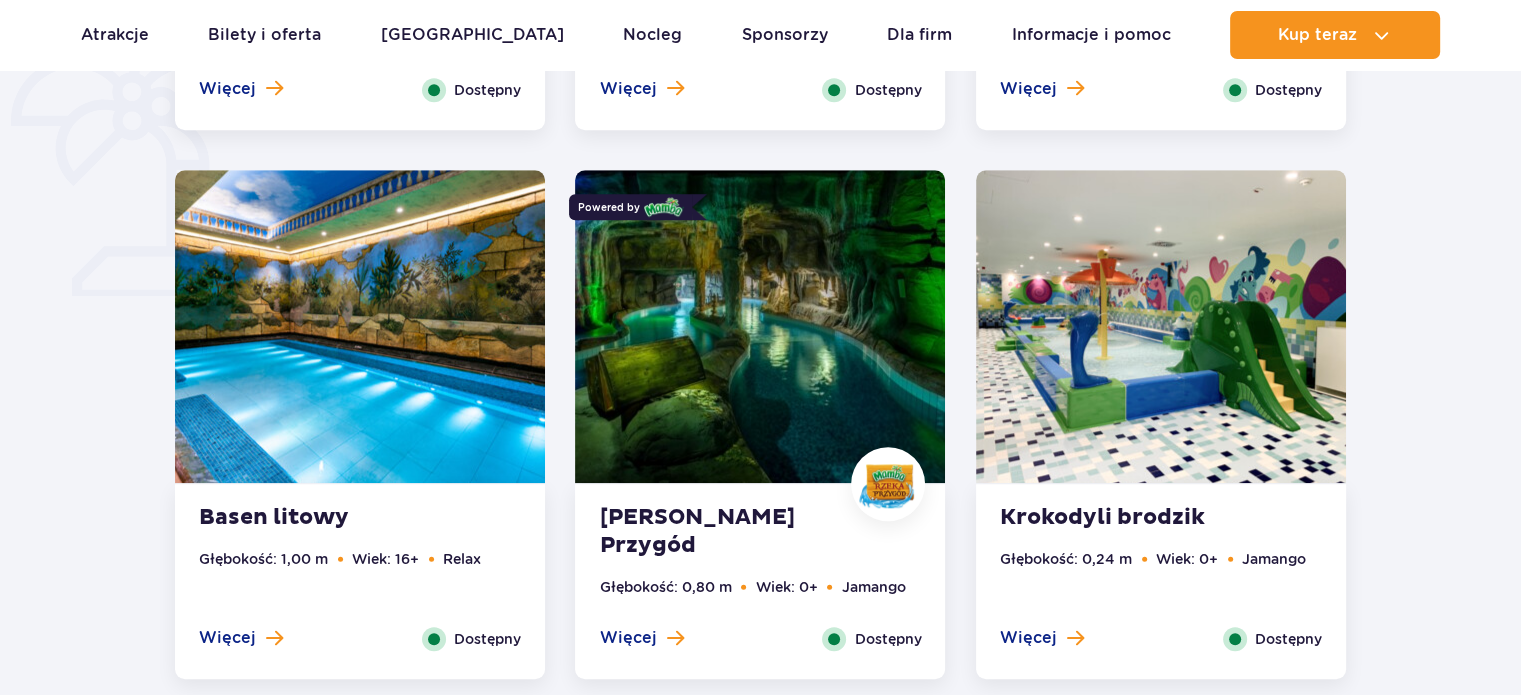 scroll, scrollTop: 1500, scrollLeft: 0, axis: vertical 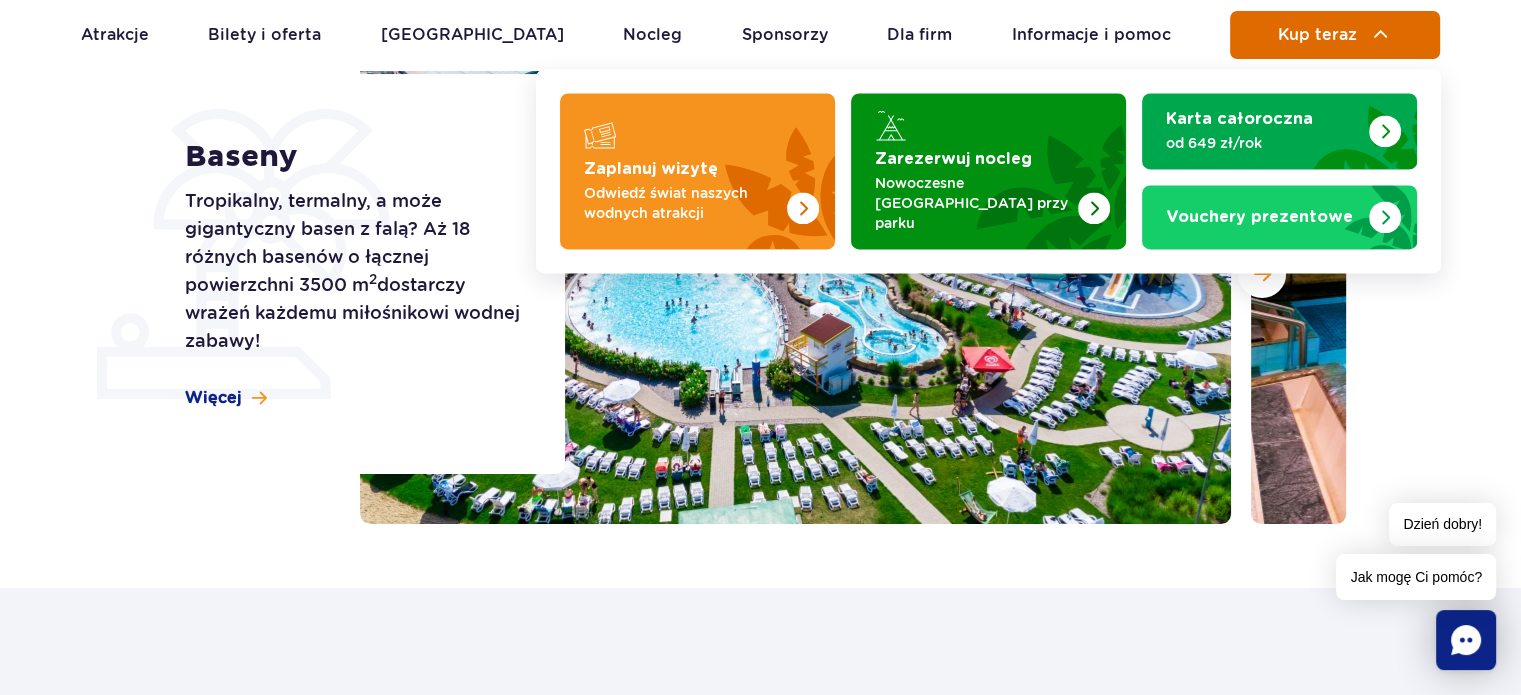 click on "Kup teraz" at bounding box center [1317, 35] 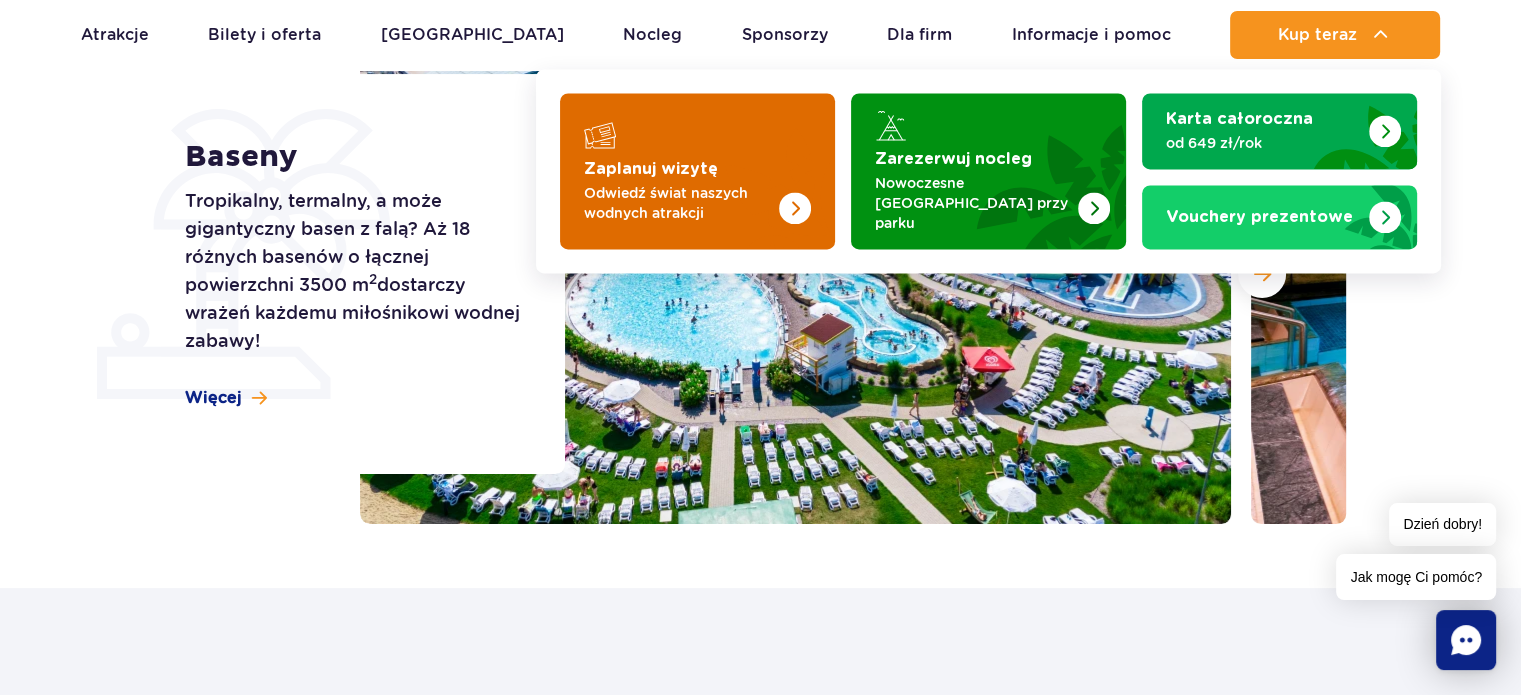 click at bounding box center [697, 171] 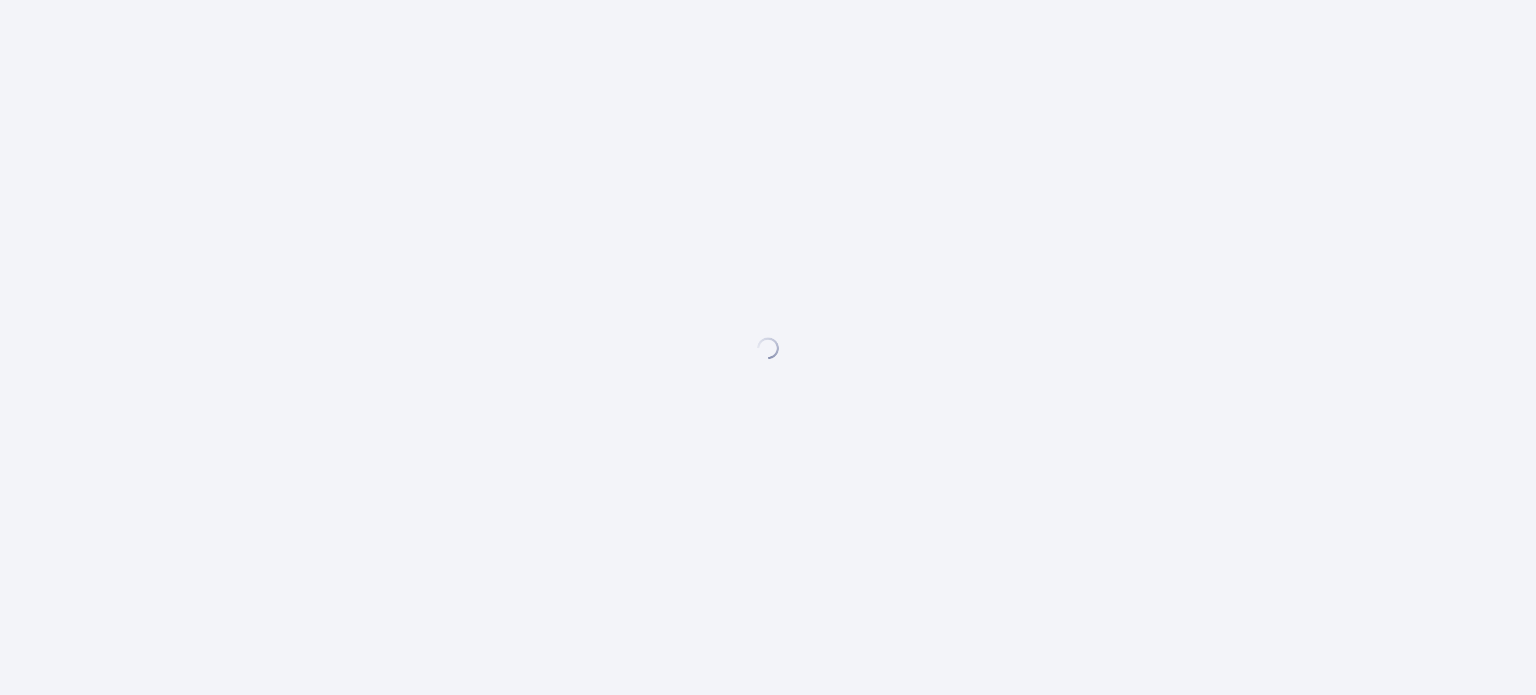 scroll, scrollTop: 0, scrollLeft: 0, axis: both 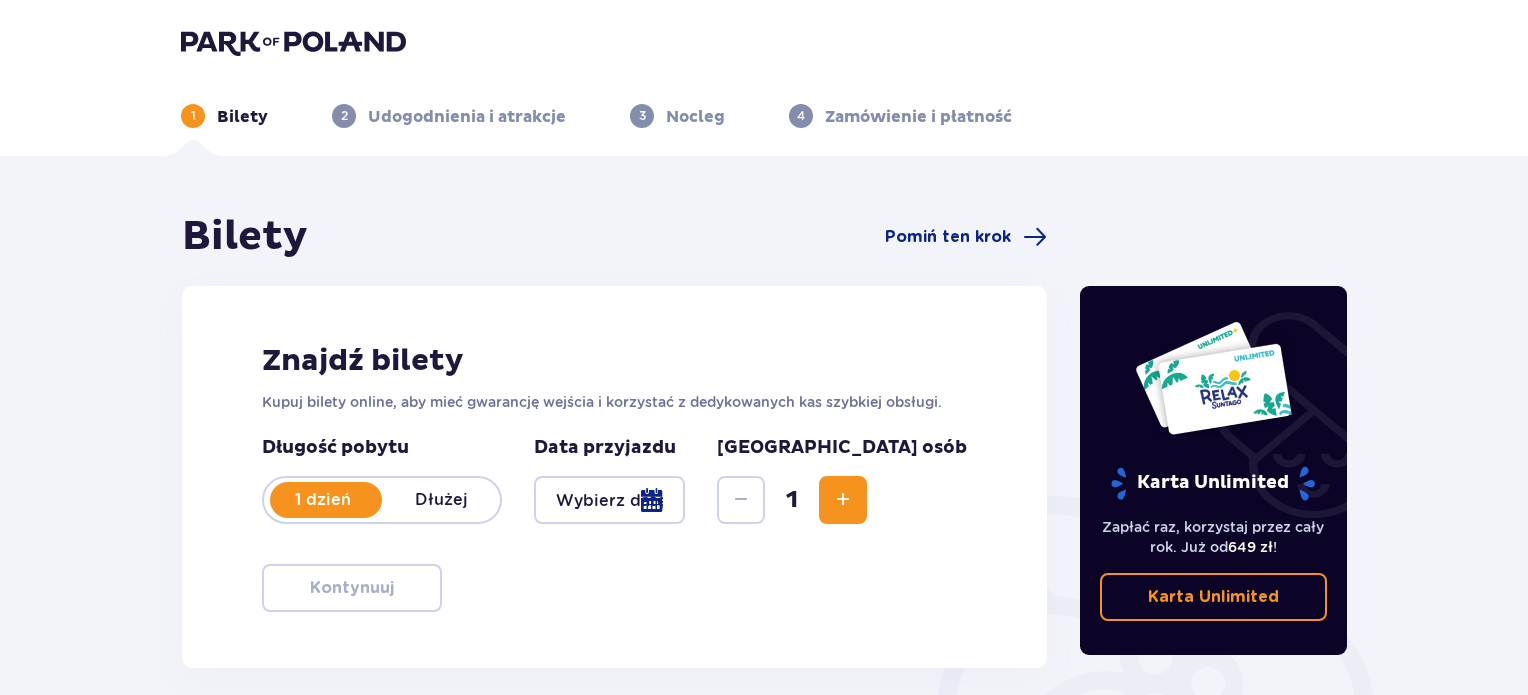 click at bounding box center [609, 500] 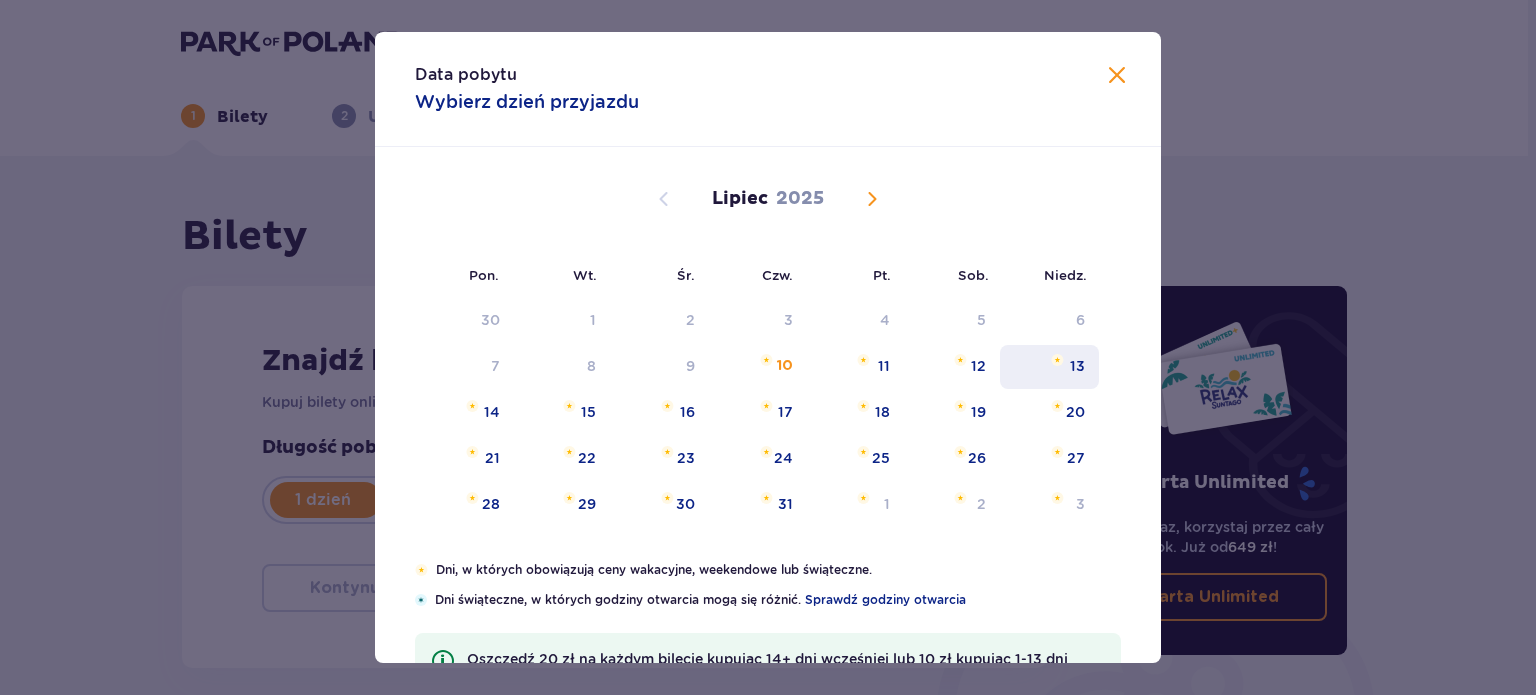 click at bounding box center (1057, 360) 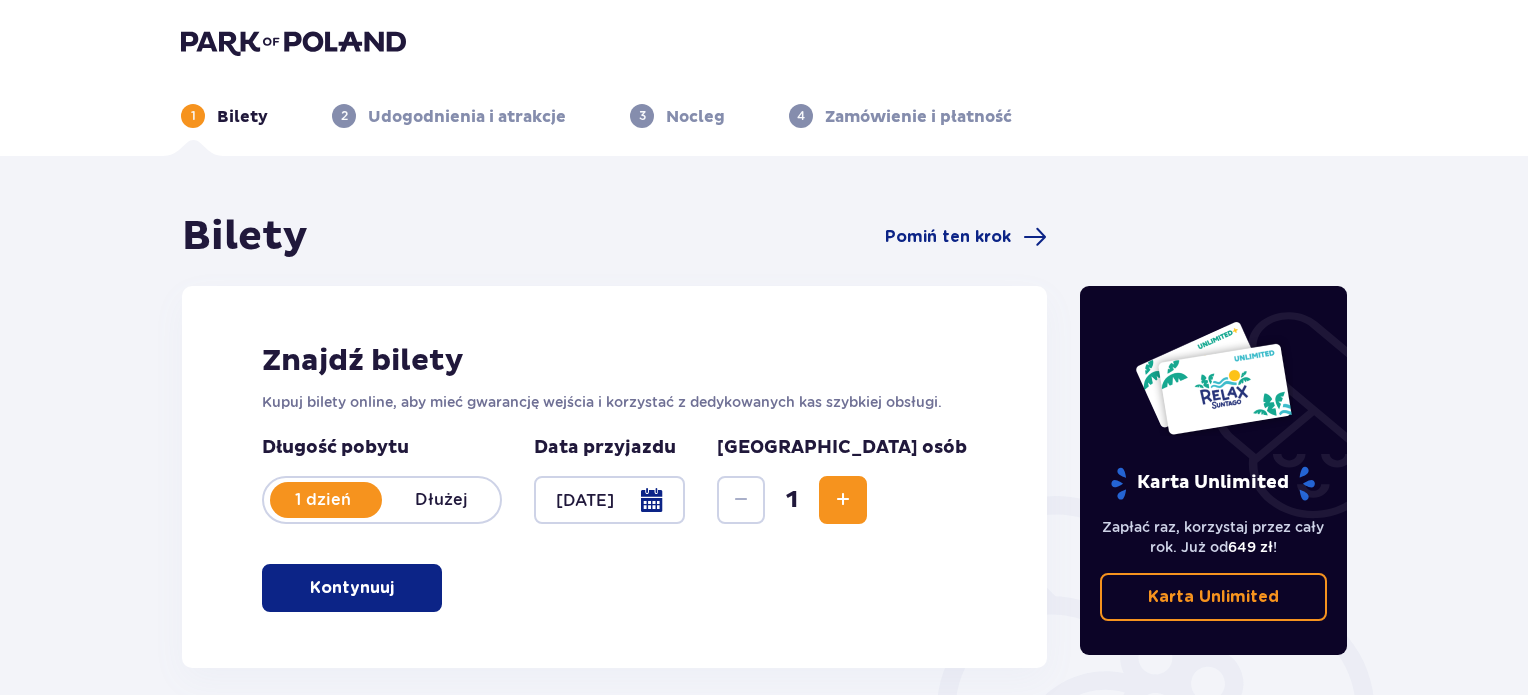click at bounding box center [843, 500] 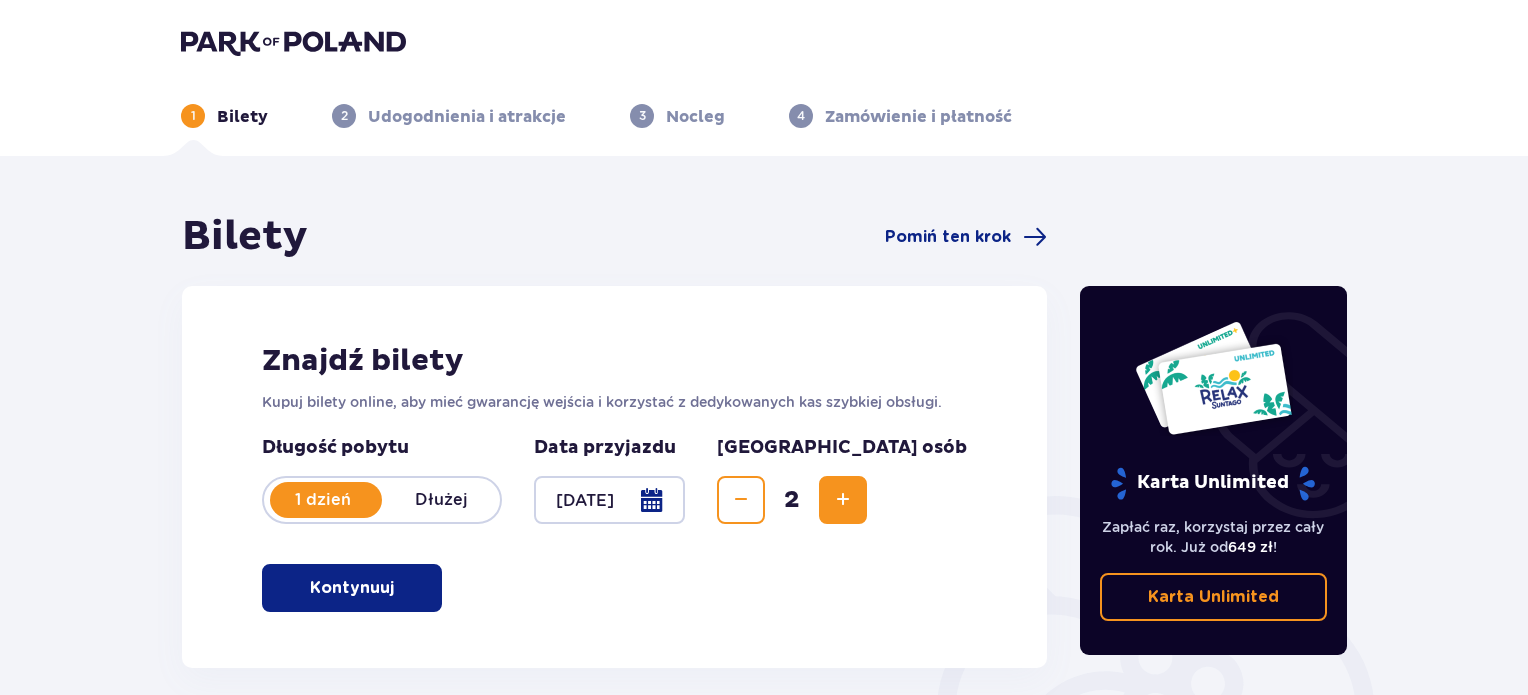 click at bounding box center (843, 500) 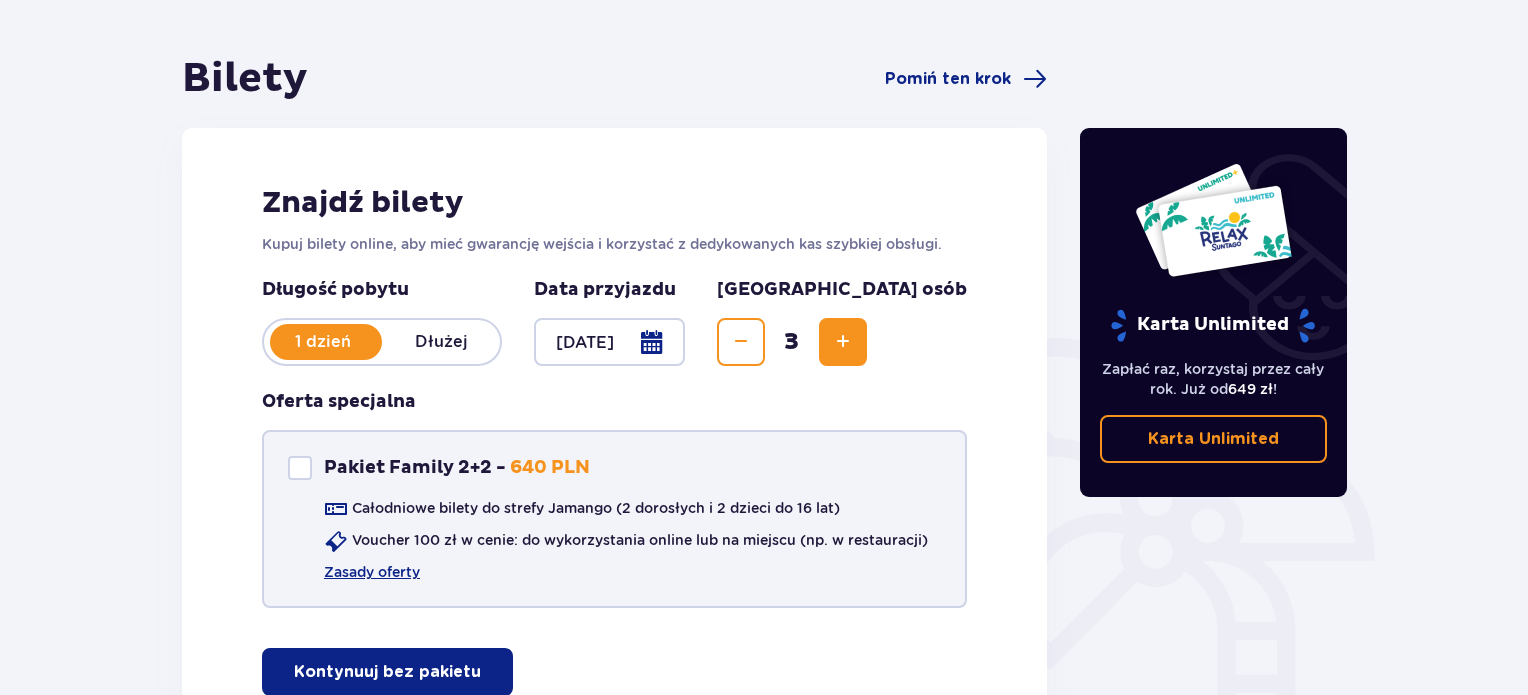 scroll, scrollTop: 200, scrollLeft: 0, axis: vertical 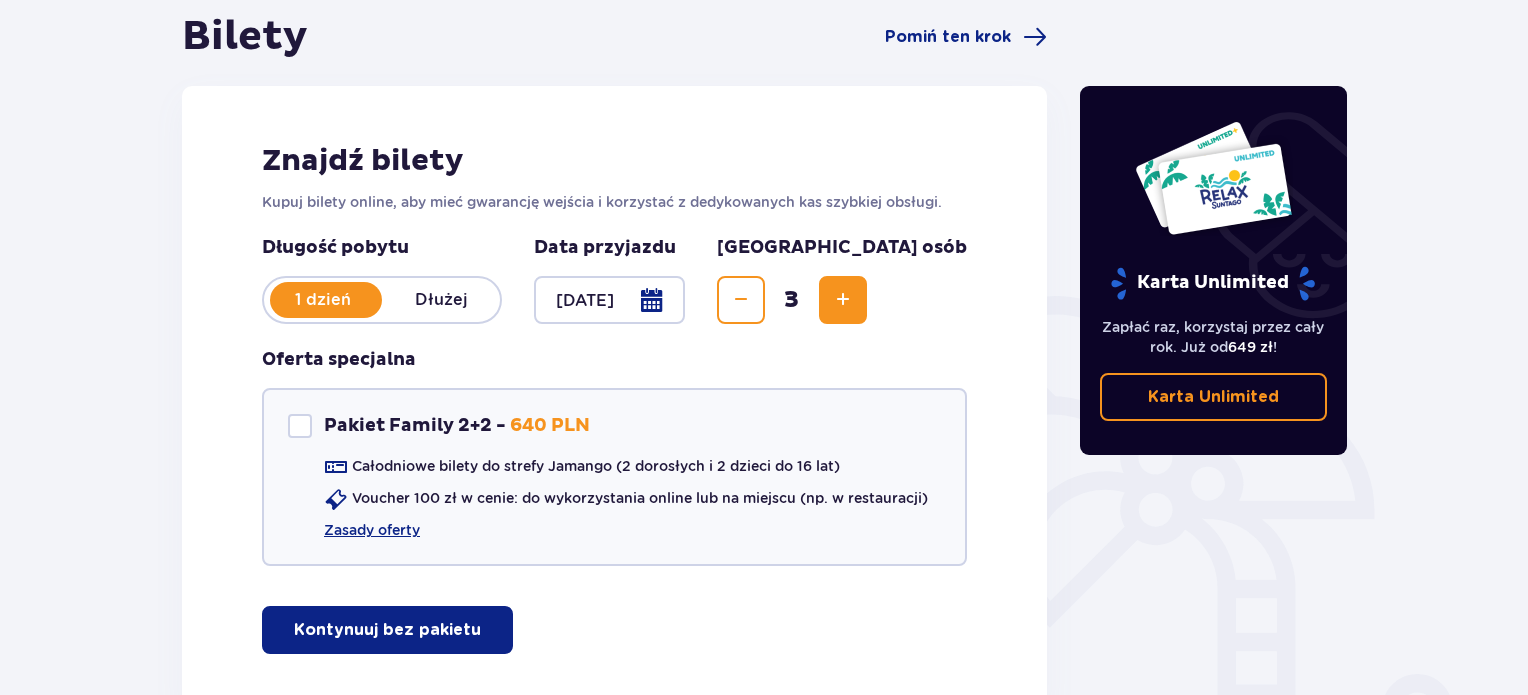 click at bounding box center (843, 300) 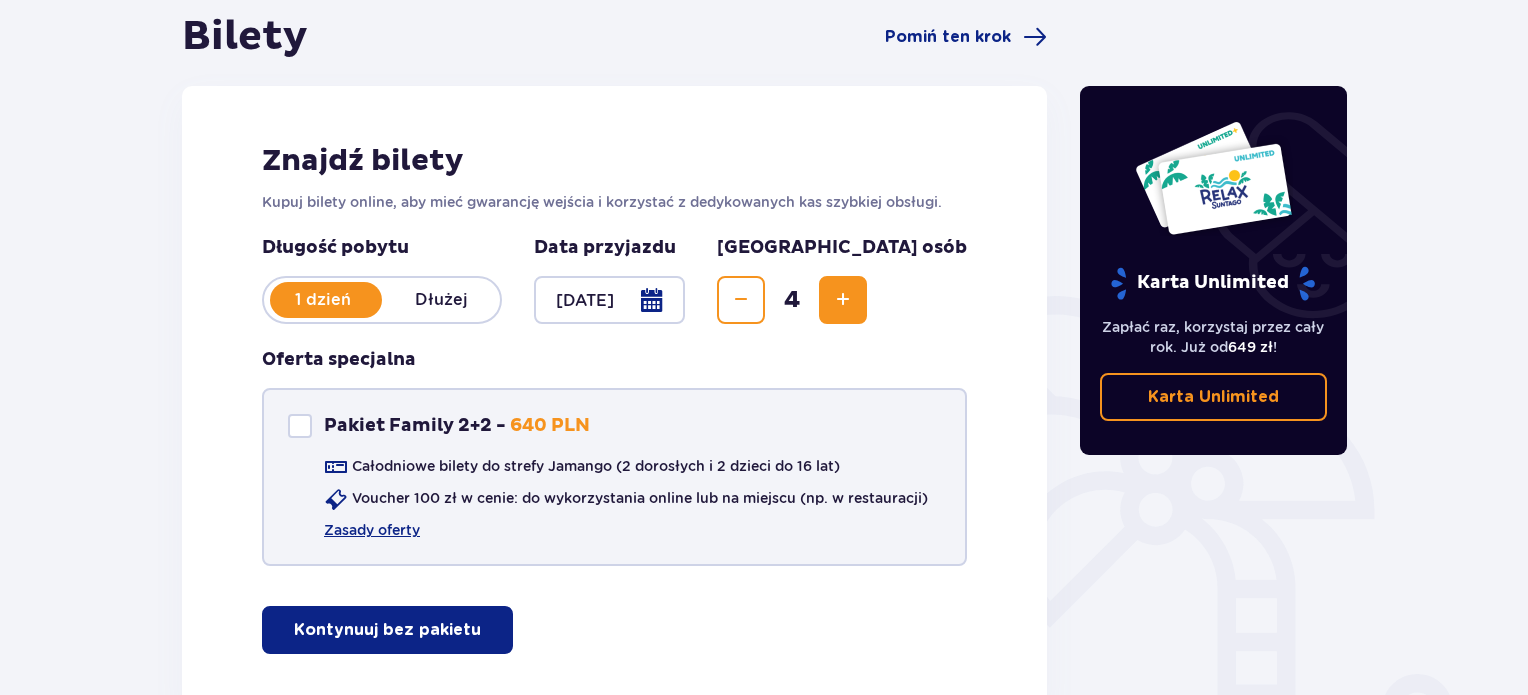 click at bounding box center (300, 426) 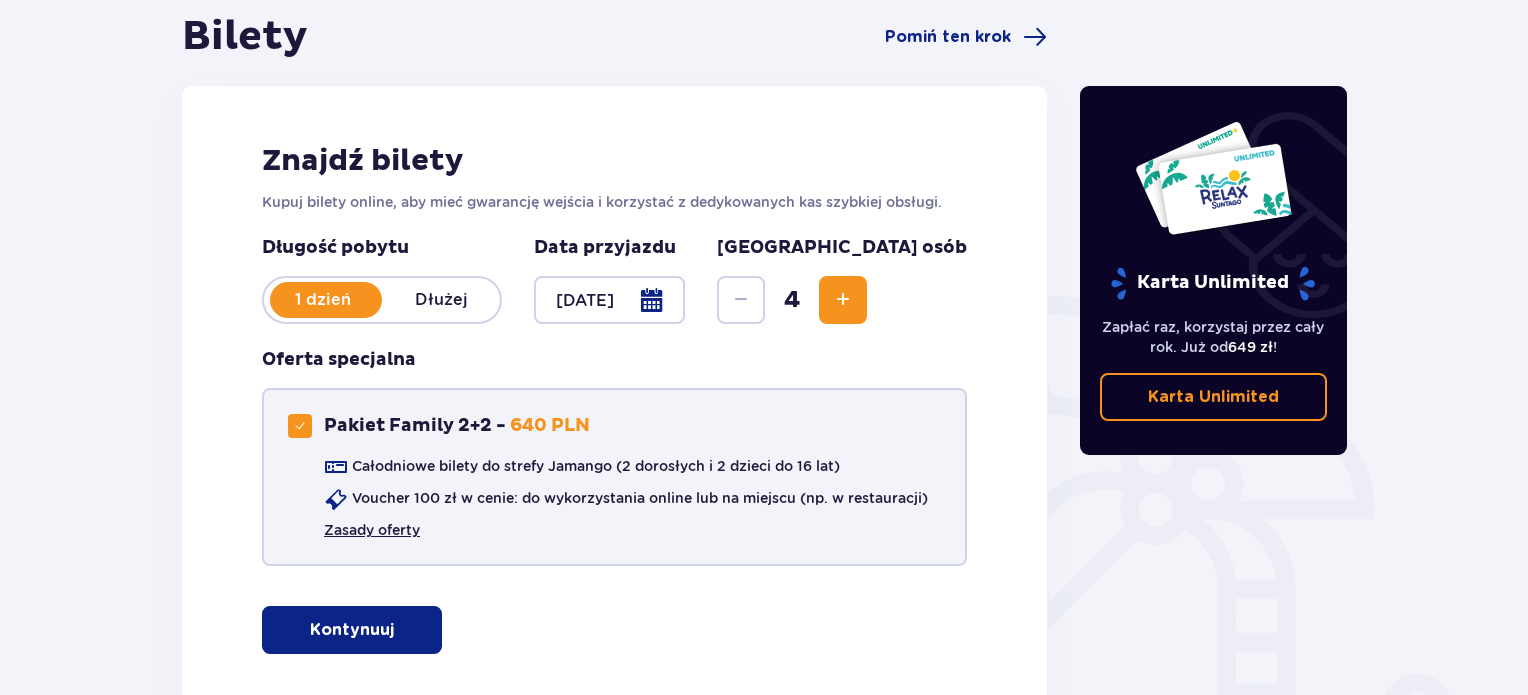 click on "Zasady oferty" at bounding box center [372, 530] 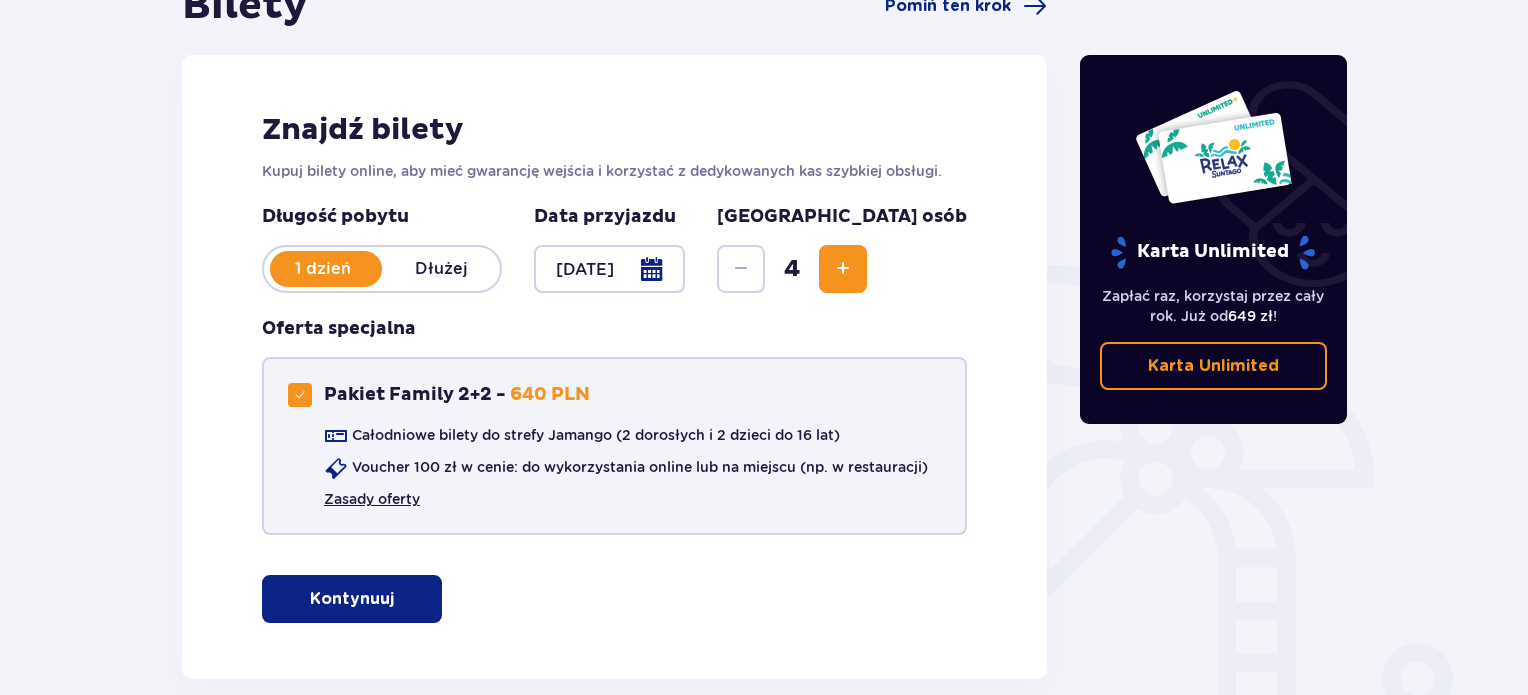 scroll, scrollTop: 334, scrollLeft: 0, axis: vertical 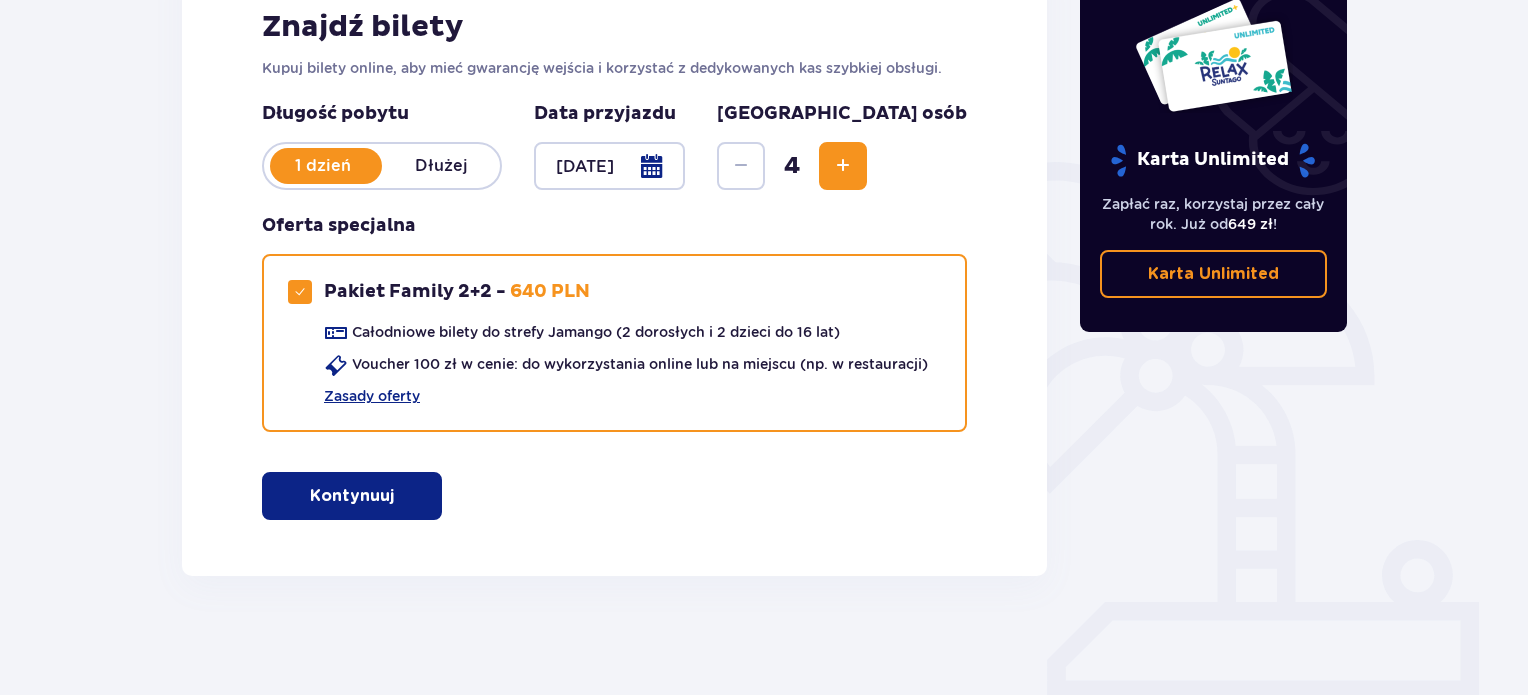 click at bounding box center [398, 496] 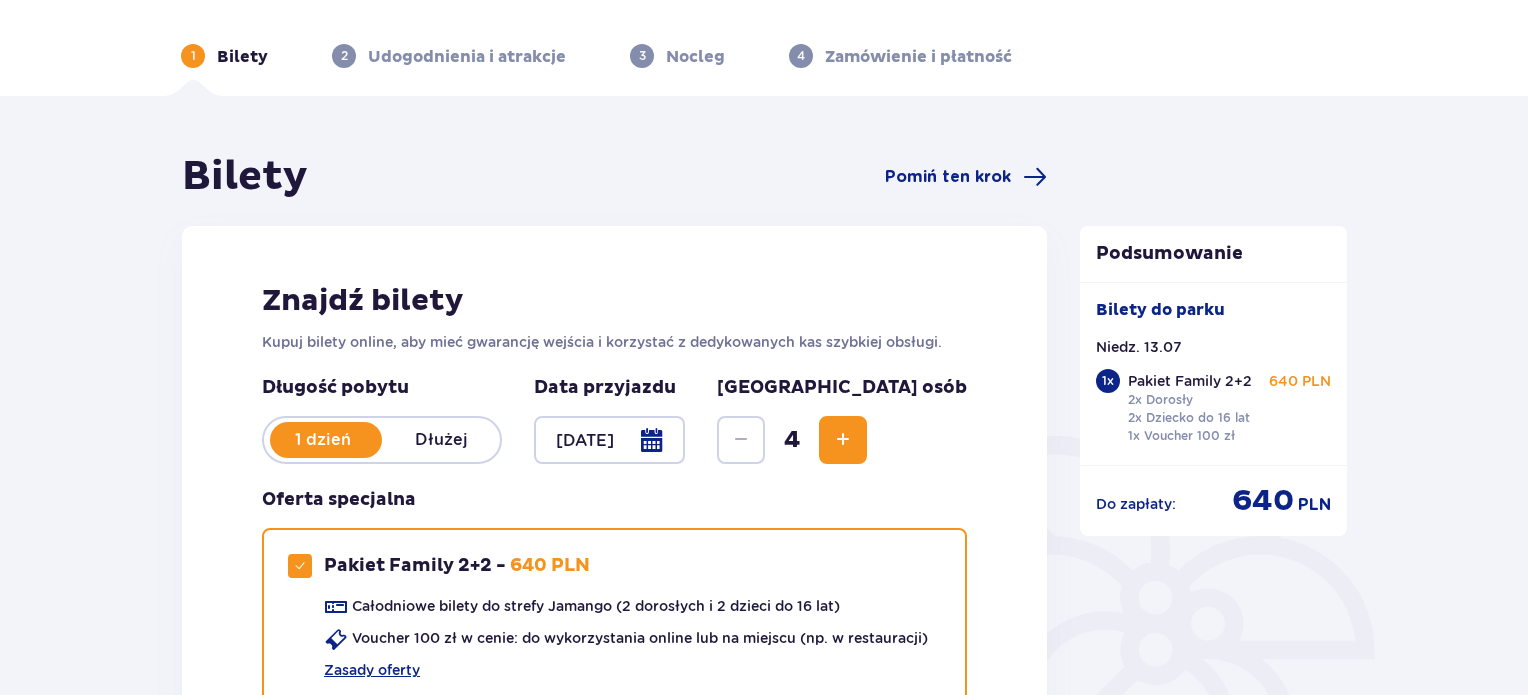 scroll, scrollTop: 0, scrollLeft: 0, axis: both 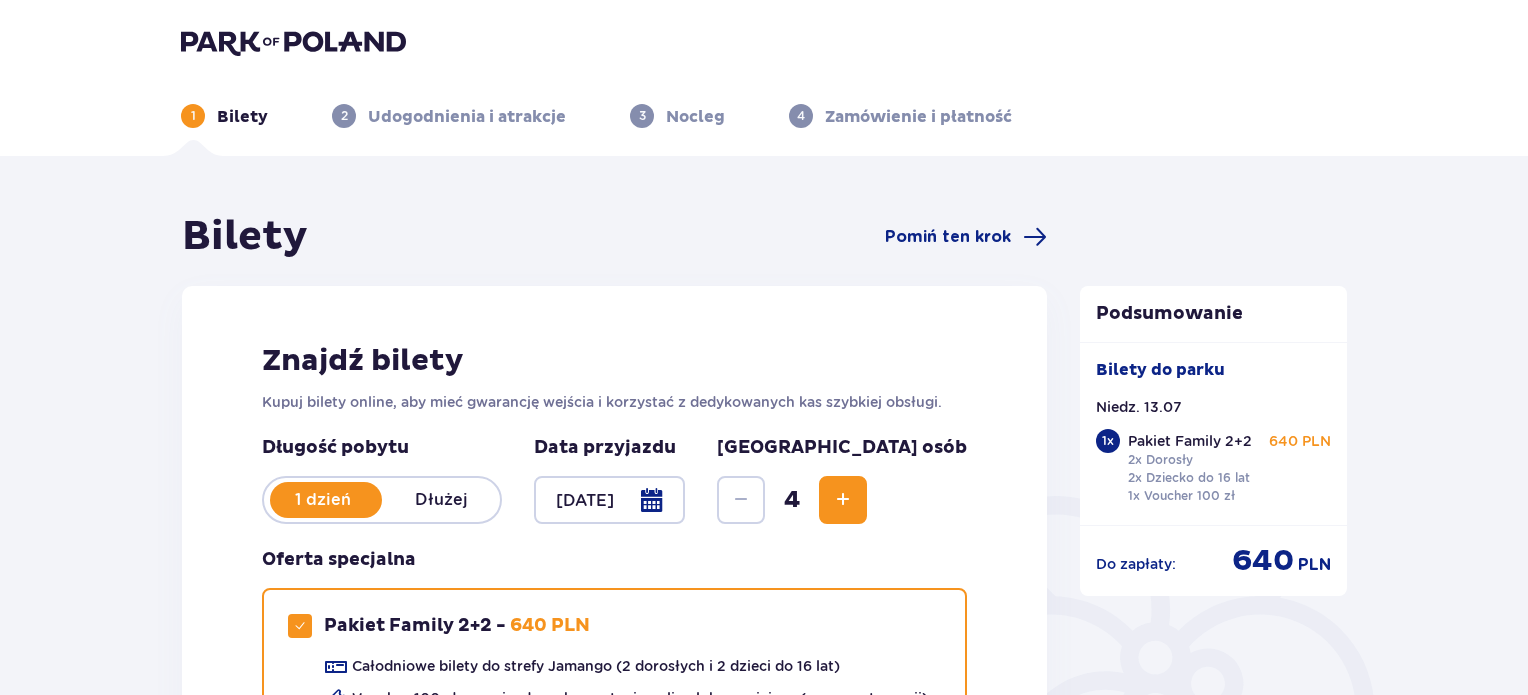 click on "Udogodnienia i atrakcje" at bounding box center (467, 117) 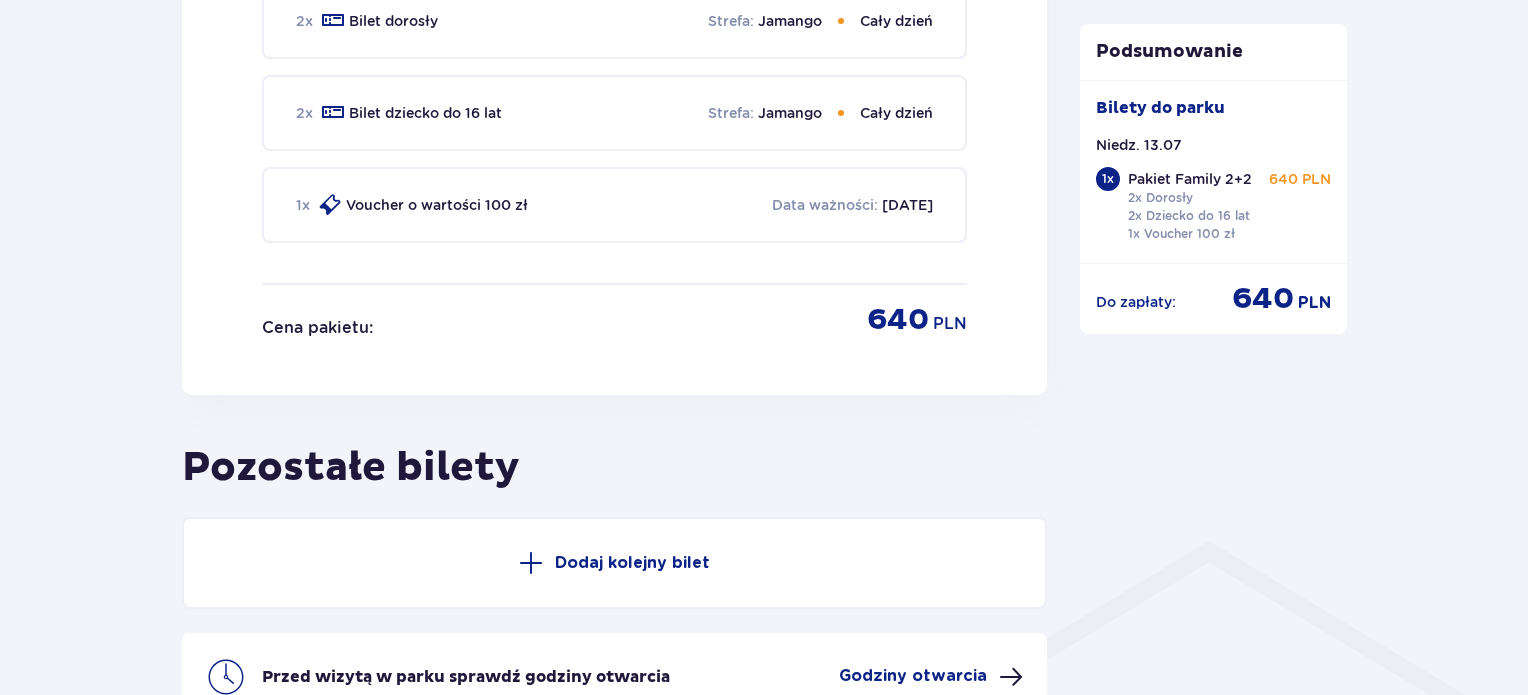 scroll, scrollTop: 1200, scrollLeft: 0, axis: vertical 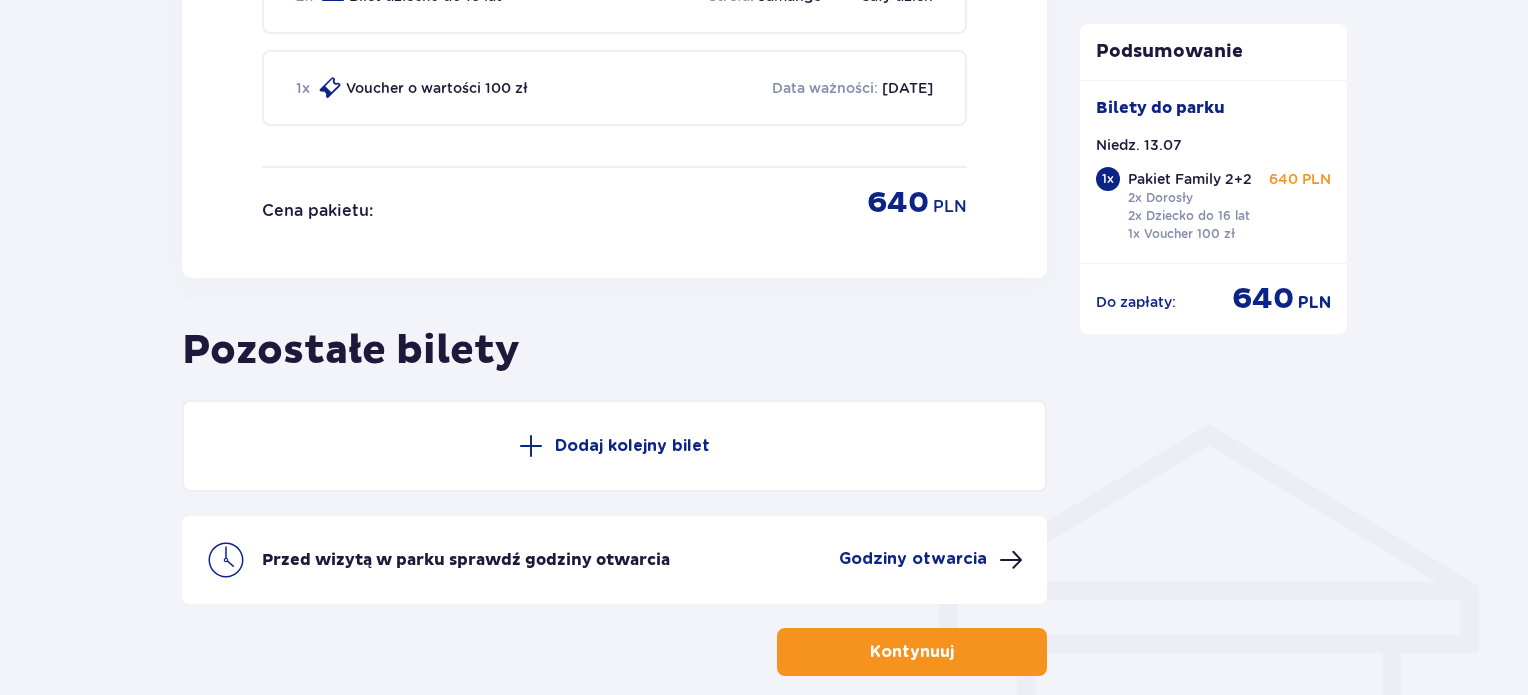 click on "Dodaj kolejny bilet" at bounding box center [632, 446] 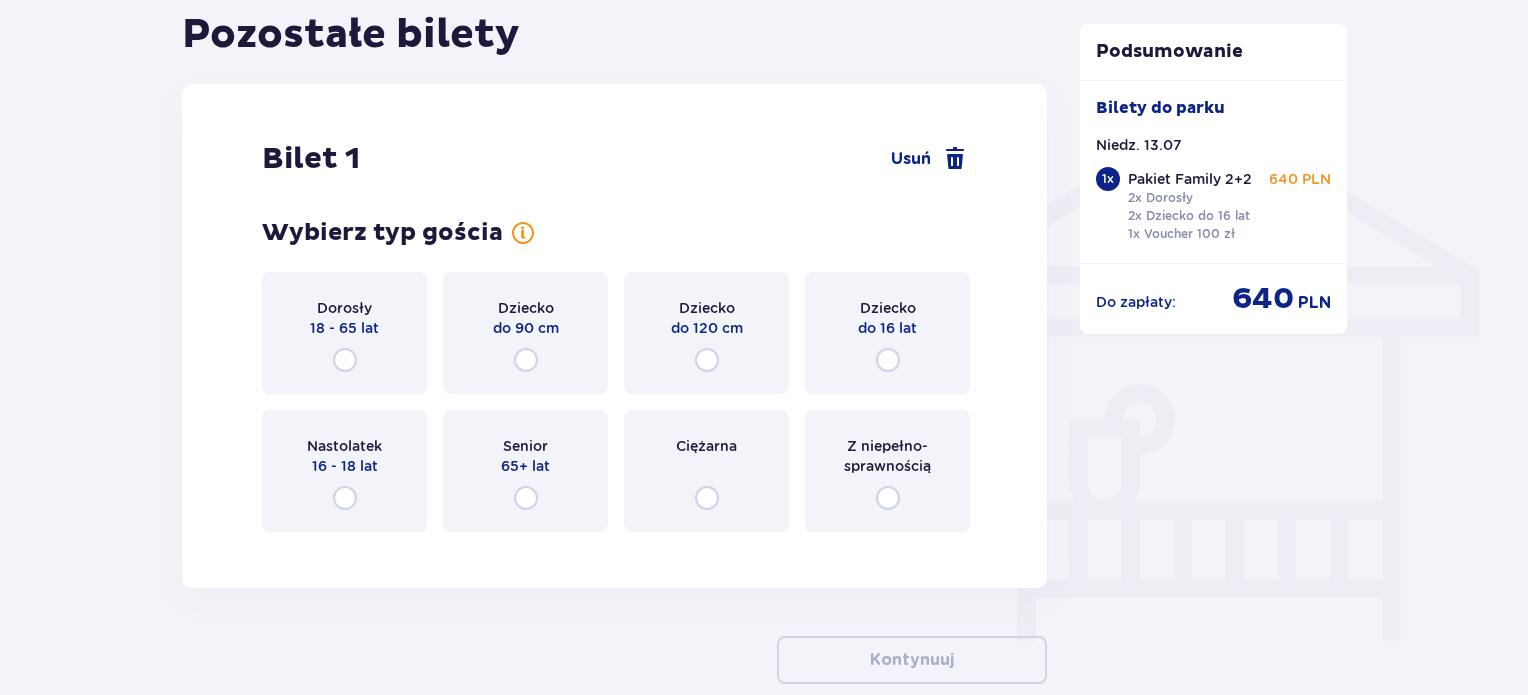 scroll, scrollTop: 1572, scrollLeft: 0, axis: vertical 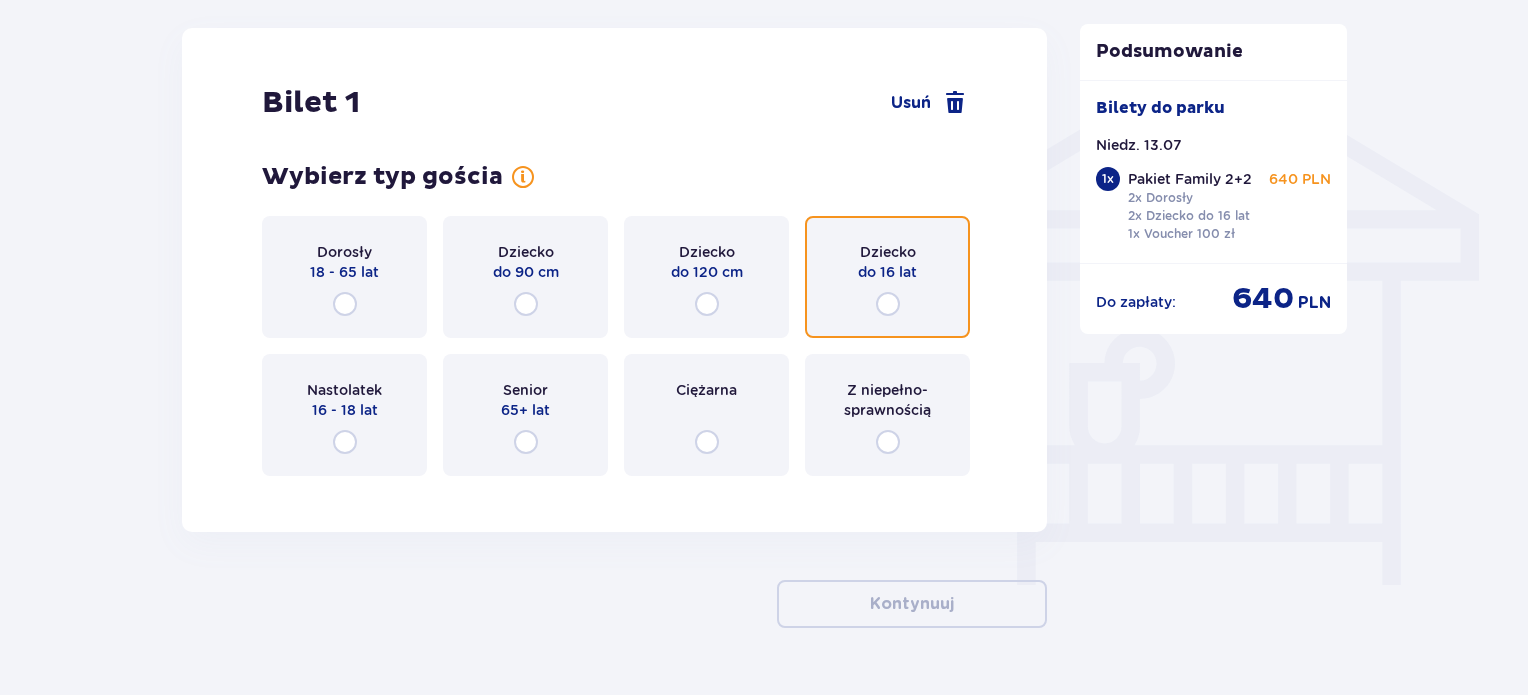 click at bounding box center [888, 304] 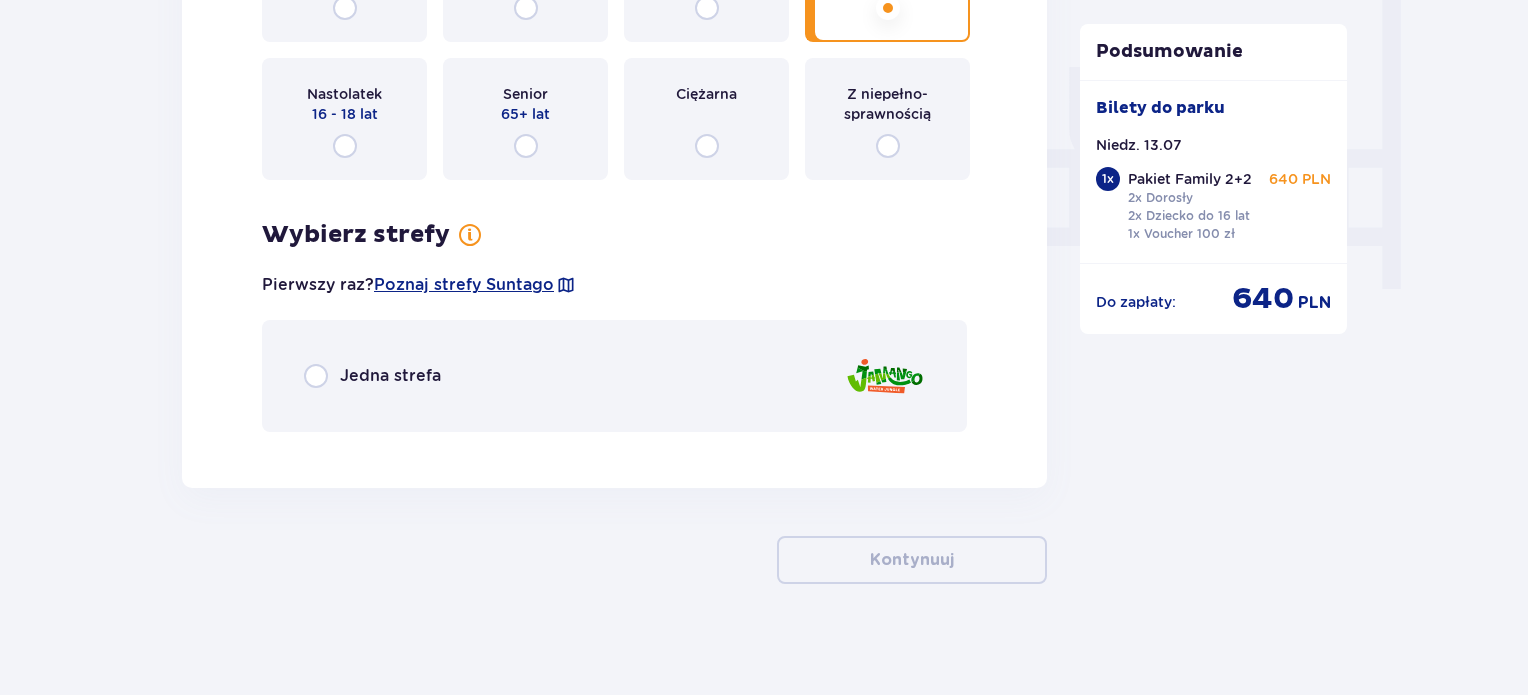 scroll, scrollTop: 1873, scrollLeft: 0, axis: vertical 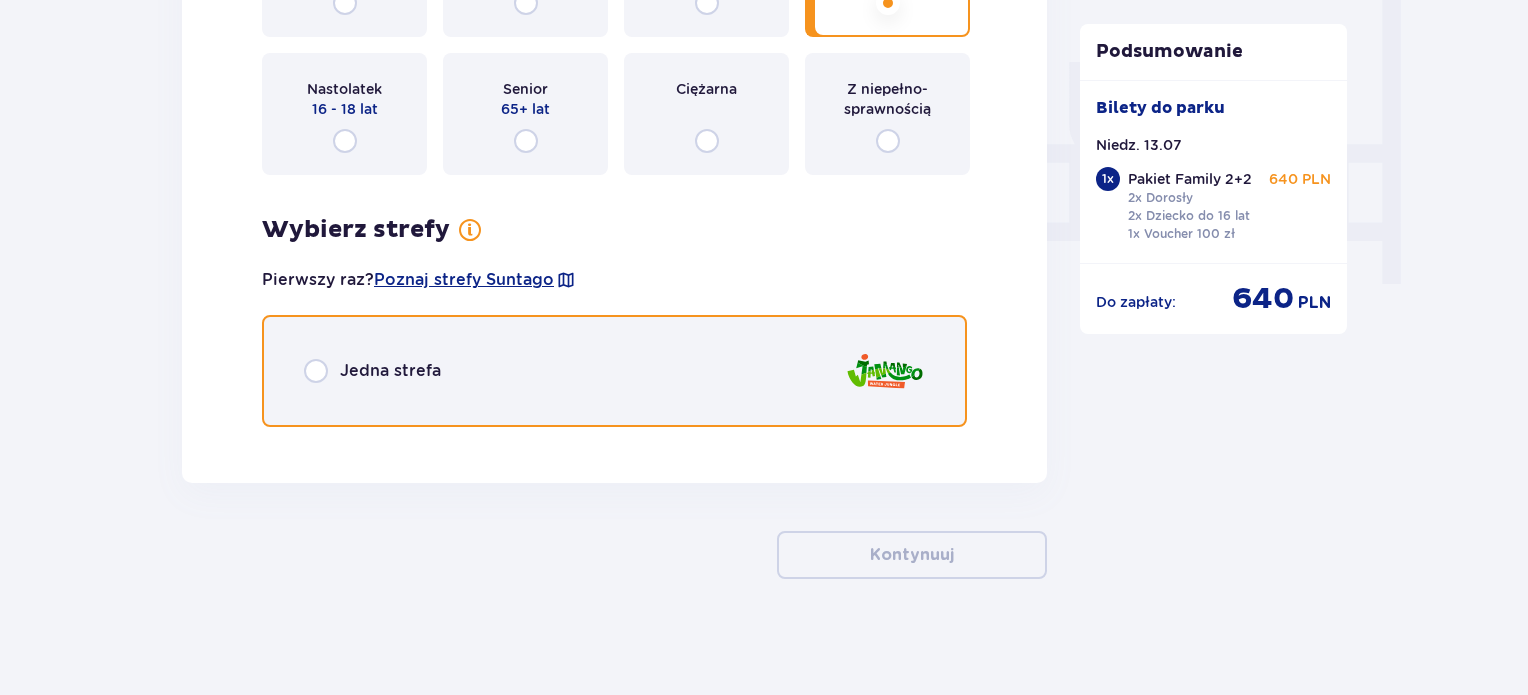 click at bounding box center (316, 371) 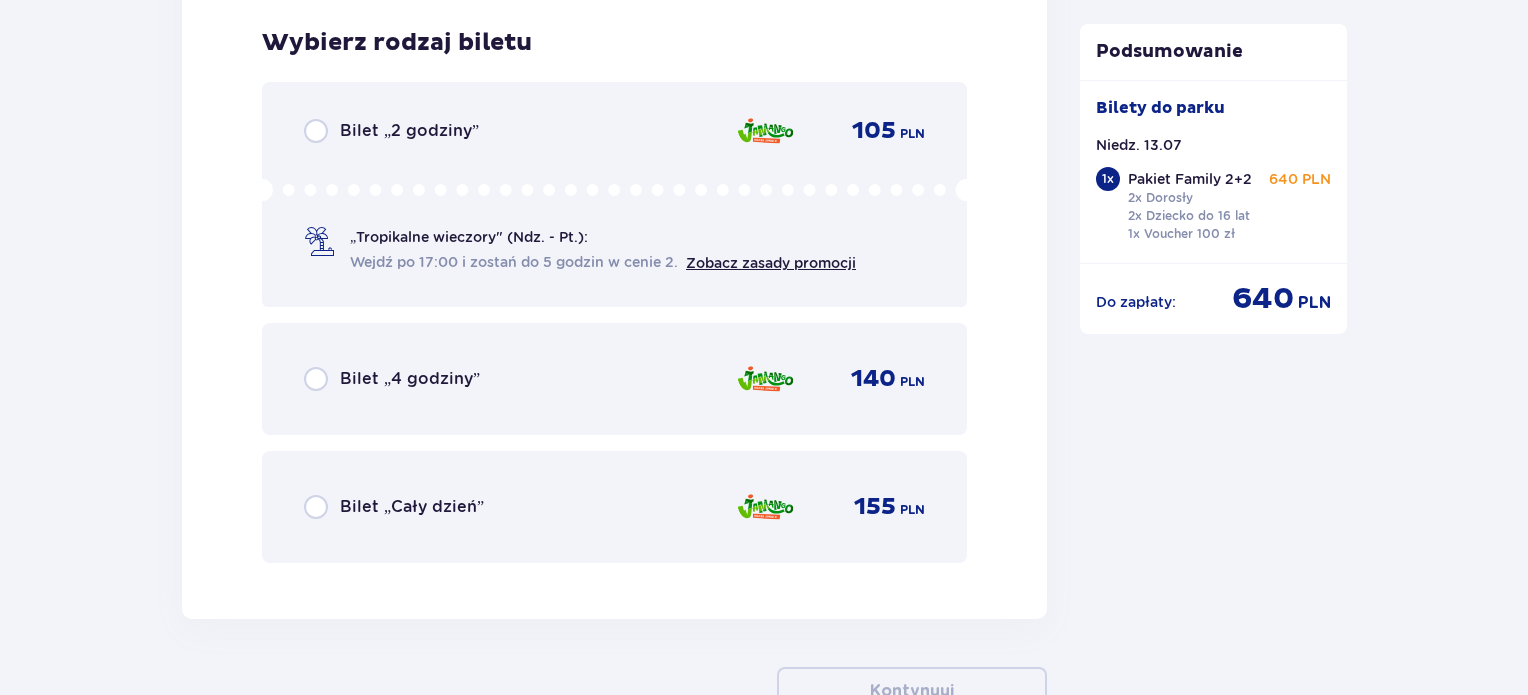 scroll, scrollTop: 2312, scrollLeft: 0, axis: vertical 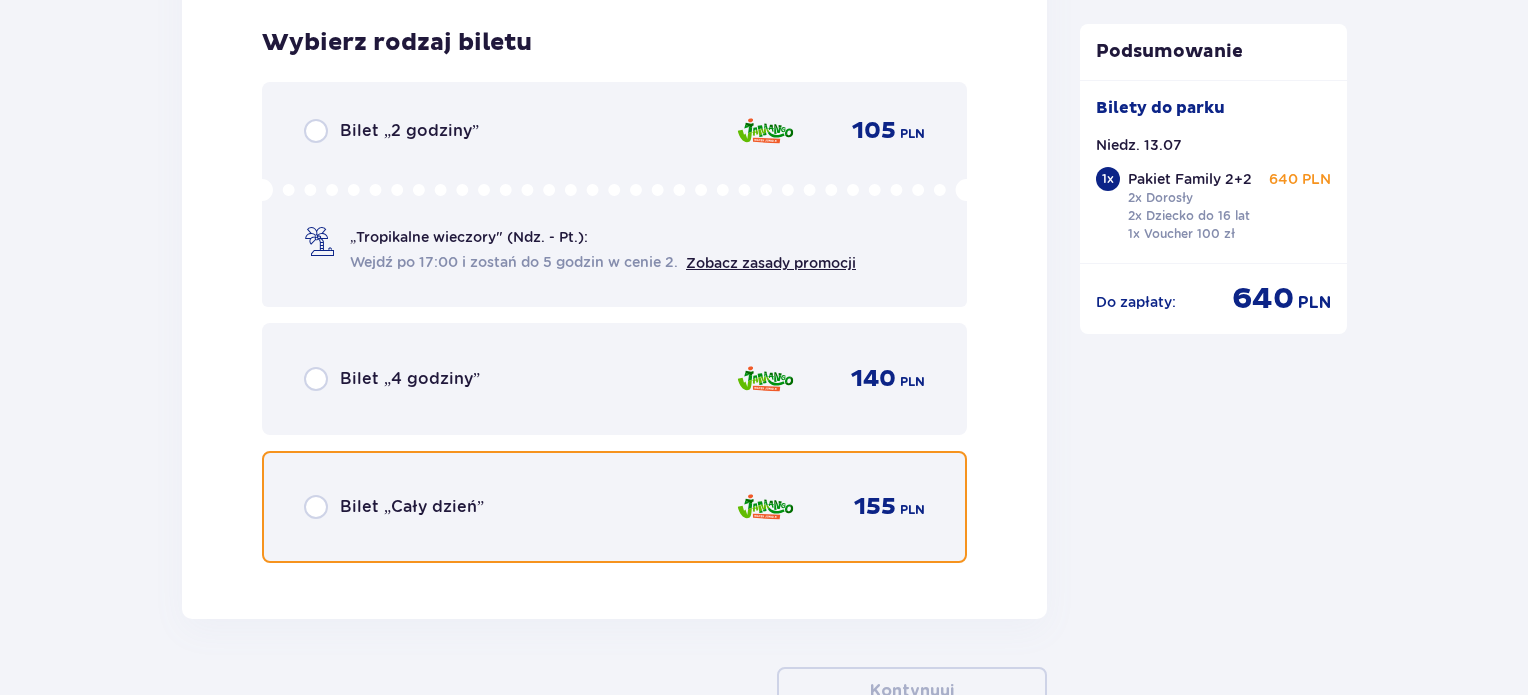 click at bounding box center [316, 507] 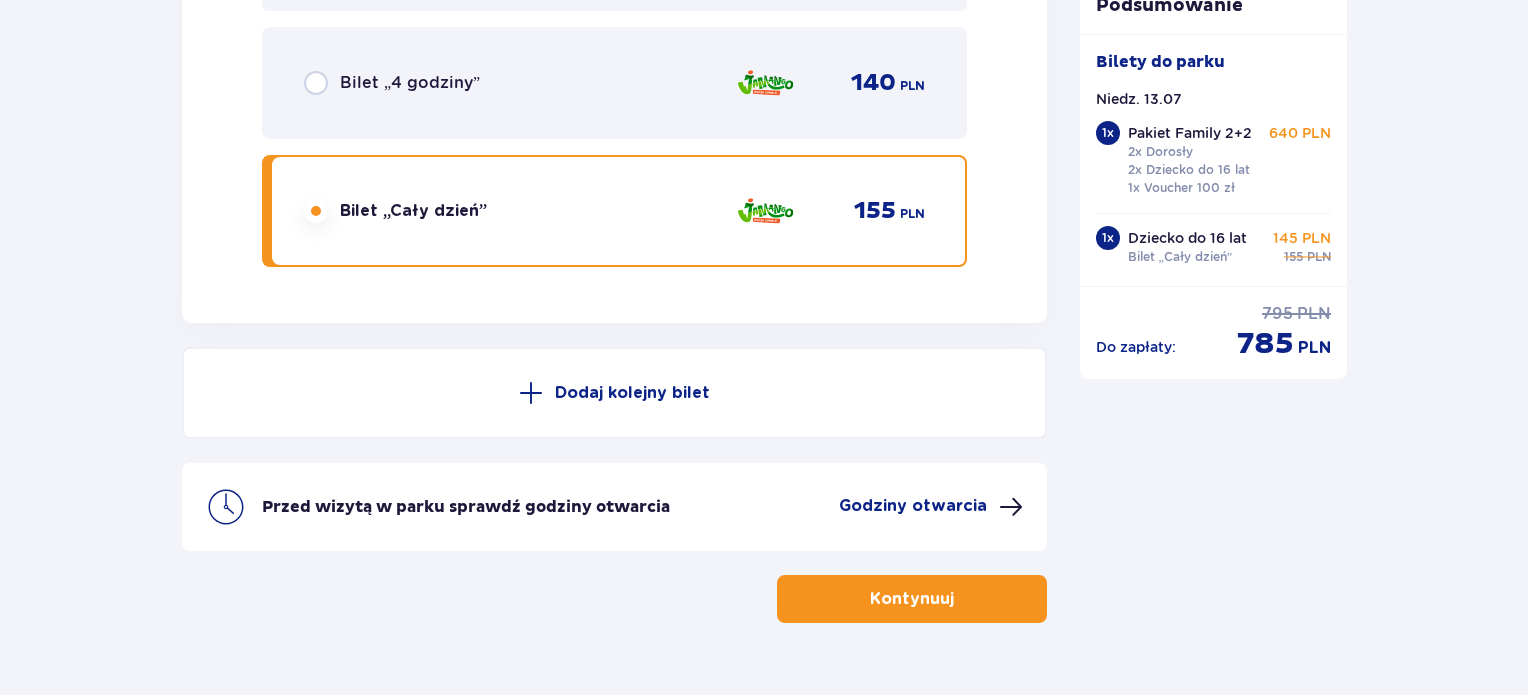 scroll, scrollTop: 2650, scrollLeft: 0, axis: vertical 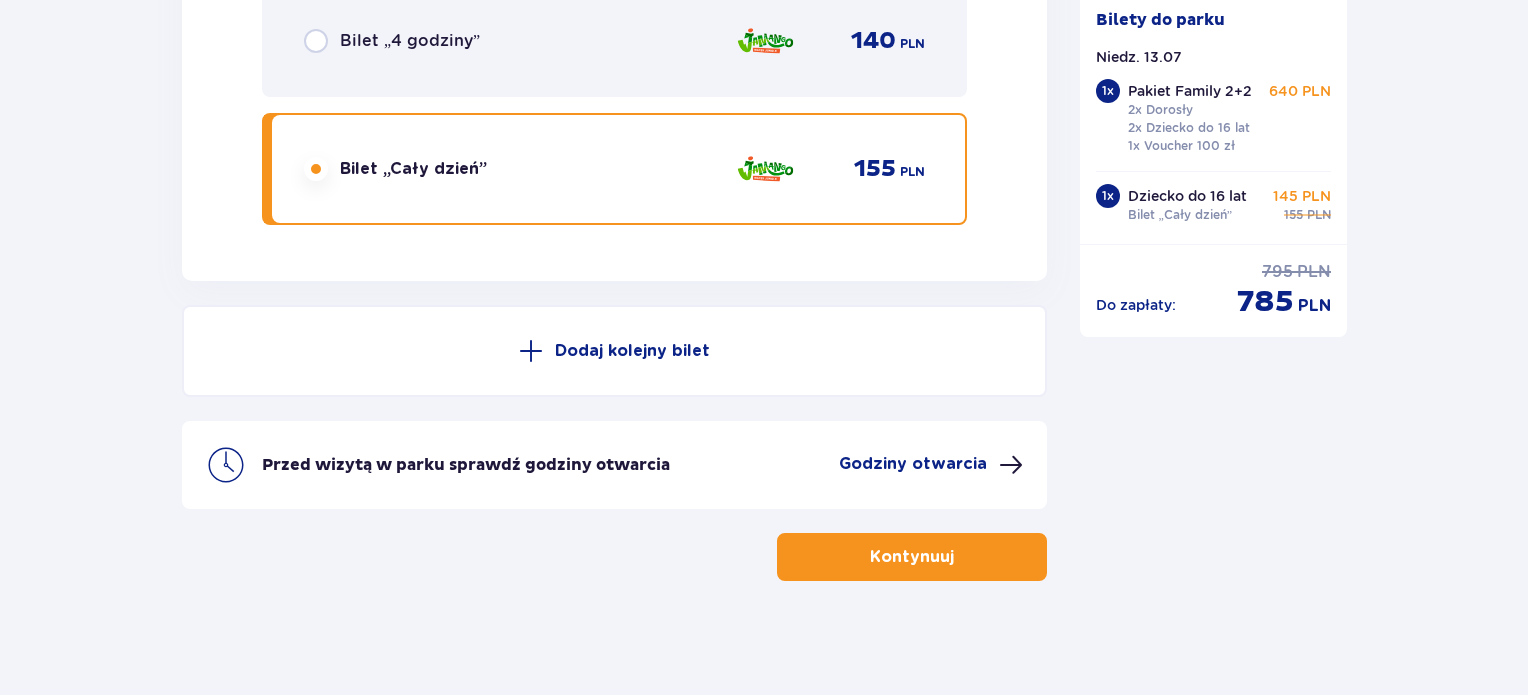 click on "Godziny otwarcia" at bounding box center [931, 465] 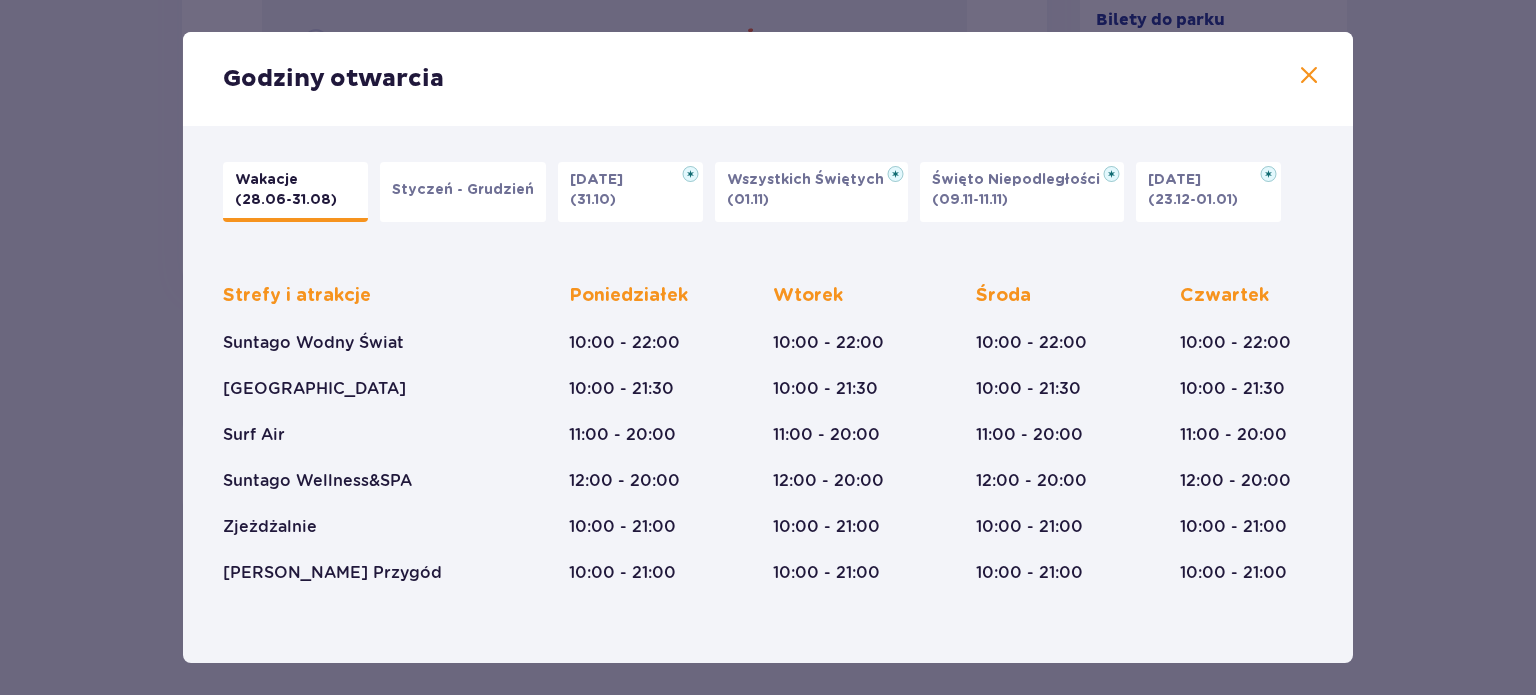 click on "Wakacje" at bounding box center (266, 180) 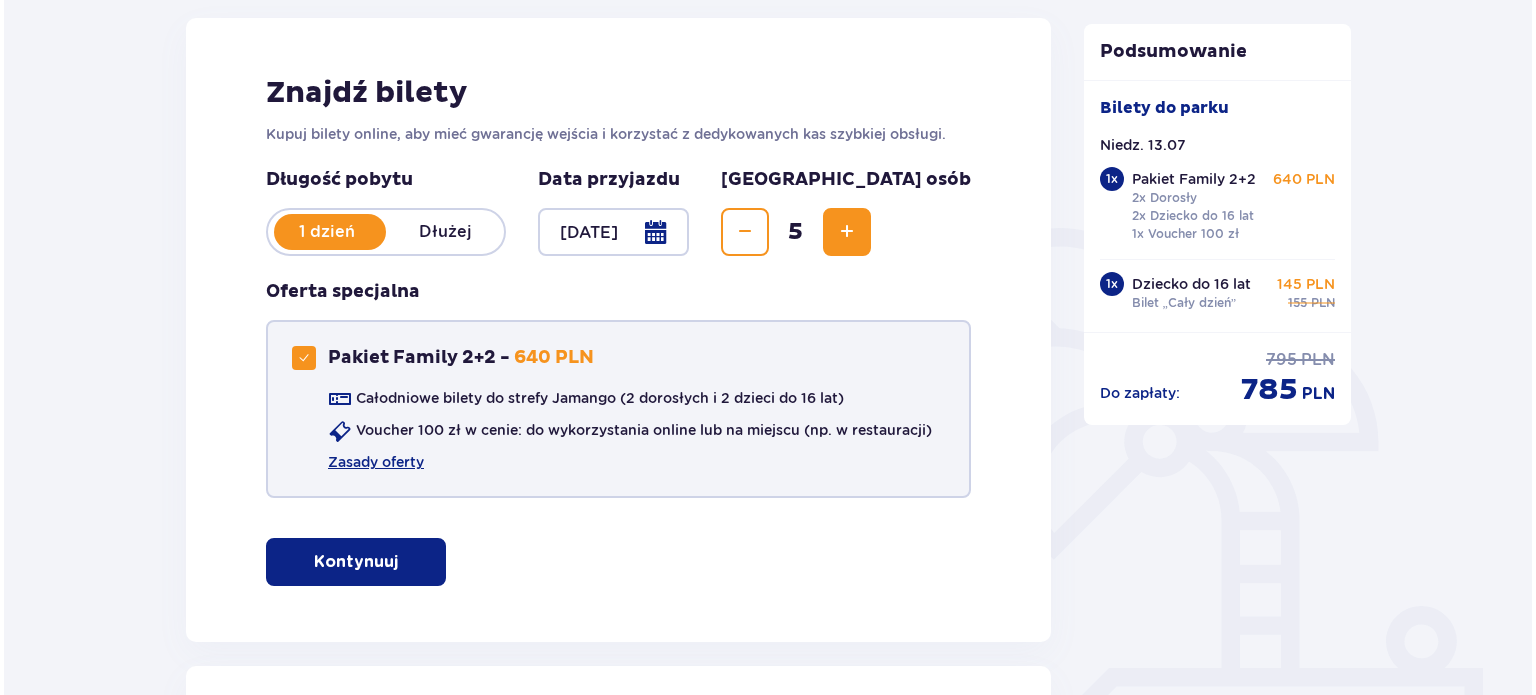 scroll, scrollTop: 250, scrollLeft: 0, axis: vertical 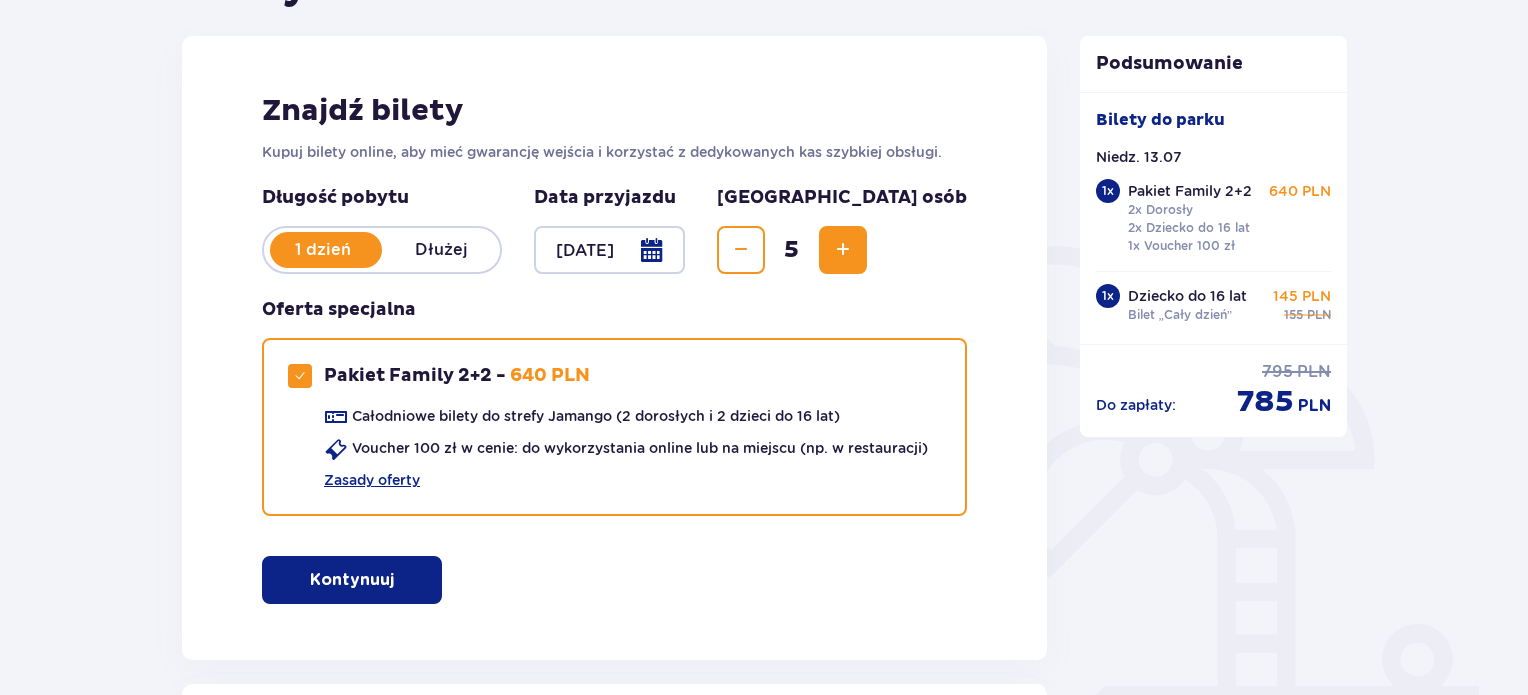 click at bounding box center (609, 250) 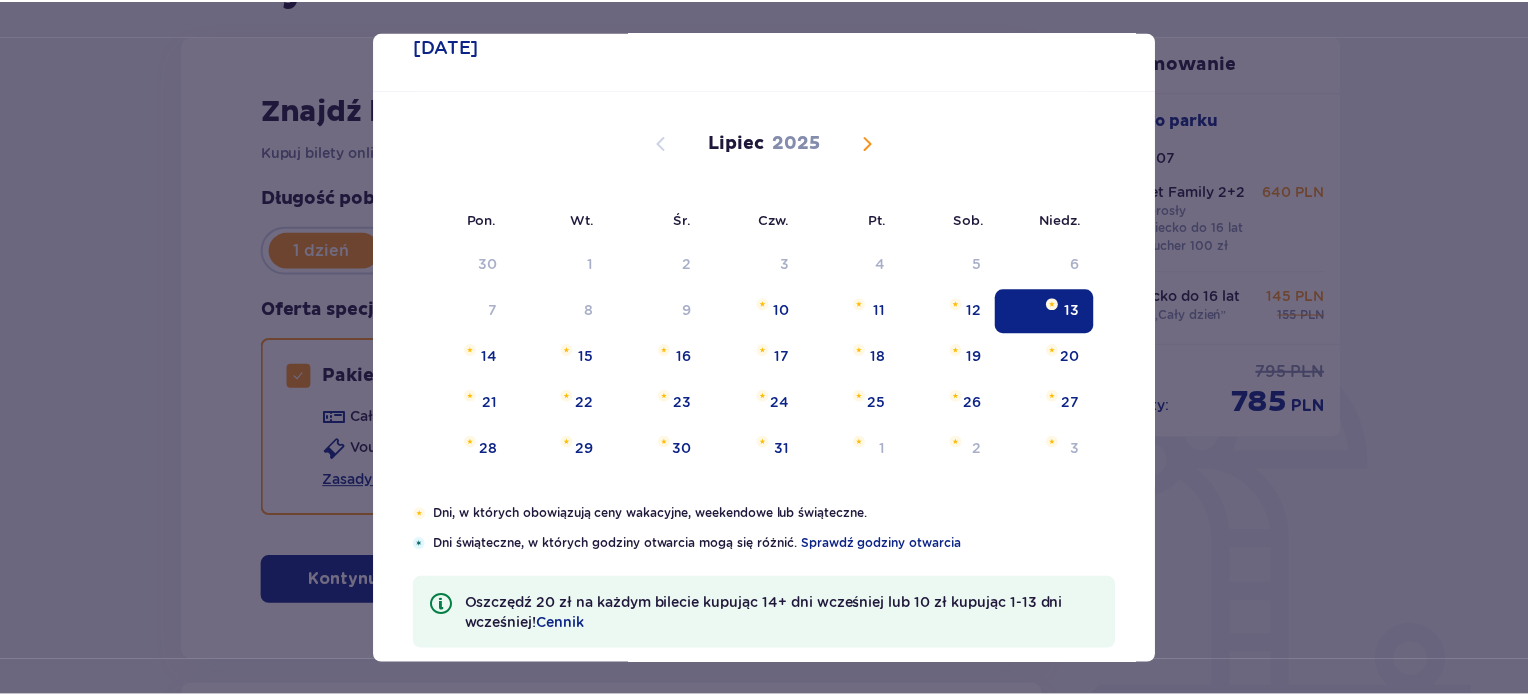 scroll, scrollTop: 81, scrollLeft: 0, axis: vertical 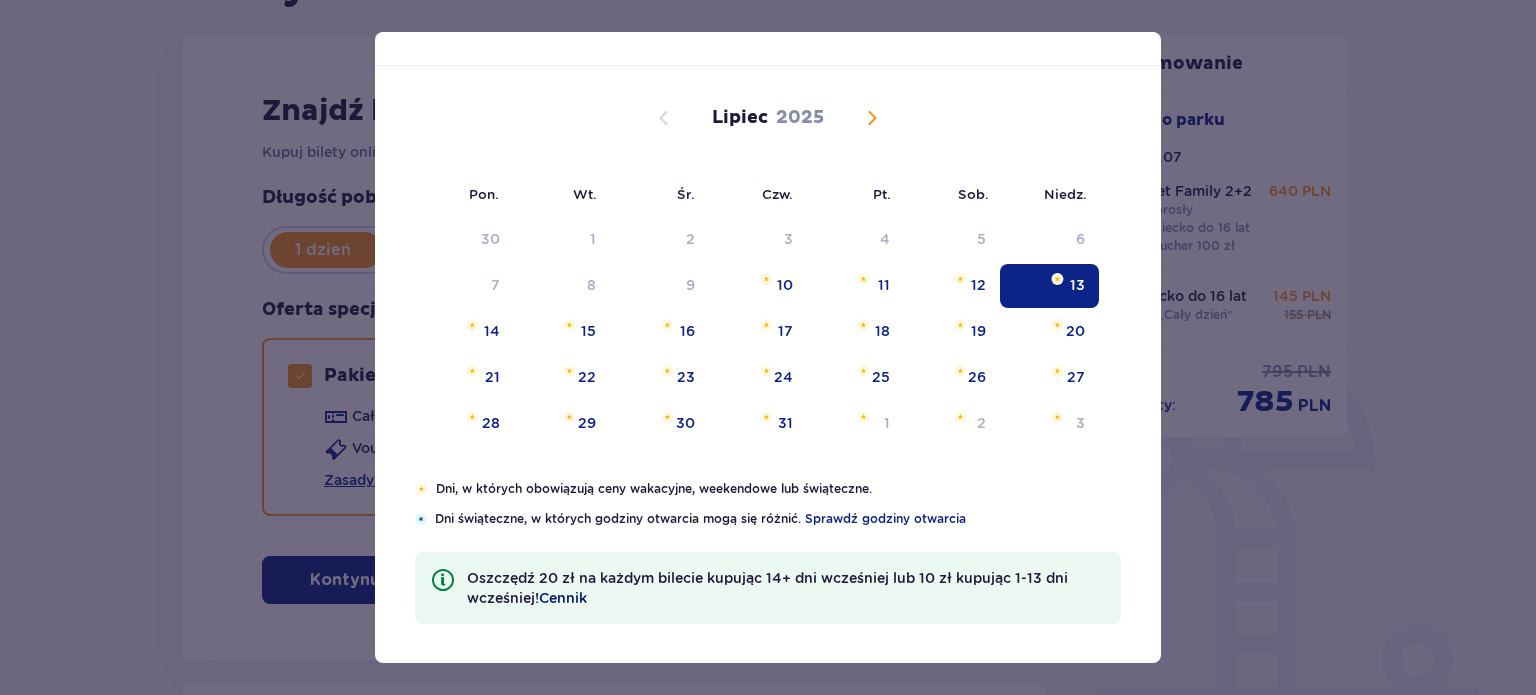 click on "Cennik" at bounding box center [563, 598] 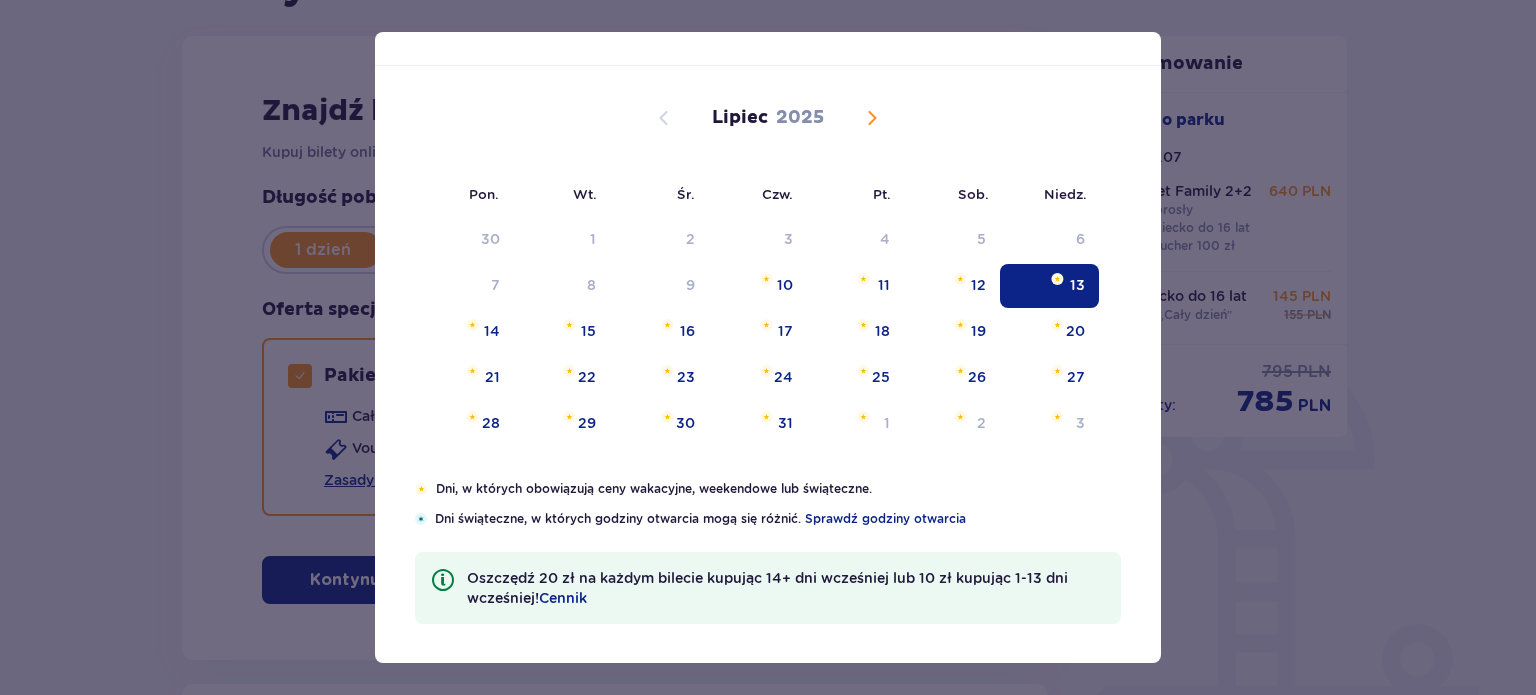 click on "Data pobytu 13.07.2025 Pon. Wt. Śr. Czw. Pt. Sob. Niedz. Czerwiec 2025 26 27 28 29 30 31 1 2 3 4 5 6 7 8 9 10 11 12 13 14 15 16 17 18 19 20 21 22 23 24 25 26 27 28 29 30 1 2 3 4 5 6 Lipiec 2025 30 1 2 3 4 5 6 7 8 9 10 11 12 13 14 15 16 17 18 19 20 21 22 23 24 25 26 27 28 29 30 31 1 2 3 Sierpień 2025 28 29 30 31 1 2 3 4 5 6 7 8 9 10 11 12 13 14 15 16 17 18 19 20 21 22 23 24 25 26 27 28 29 30 31 Dni, w których obowiązują ceny wakacyjne, weekendowe lub świąteczne. Dni świąteczne, w których godziny otwarcia mogą się różnić.   Sprawdź godziny otwarcia Oszczędź 20 zł na każdym bilecie kupując 14+ dni wcześniej lub 10 zł kupując 1-13 dni wcześniej!  Cennik" at bounding box center [768, 347] 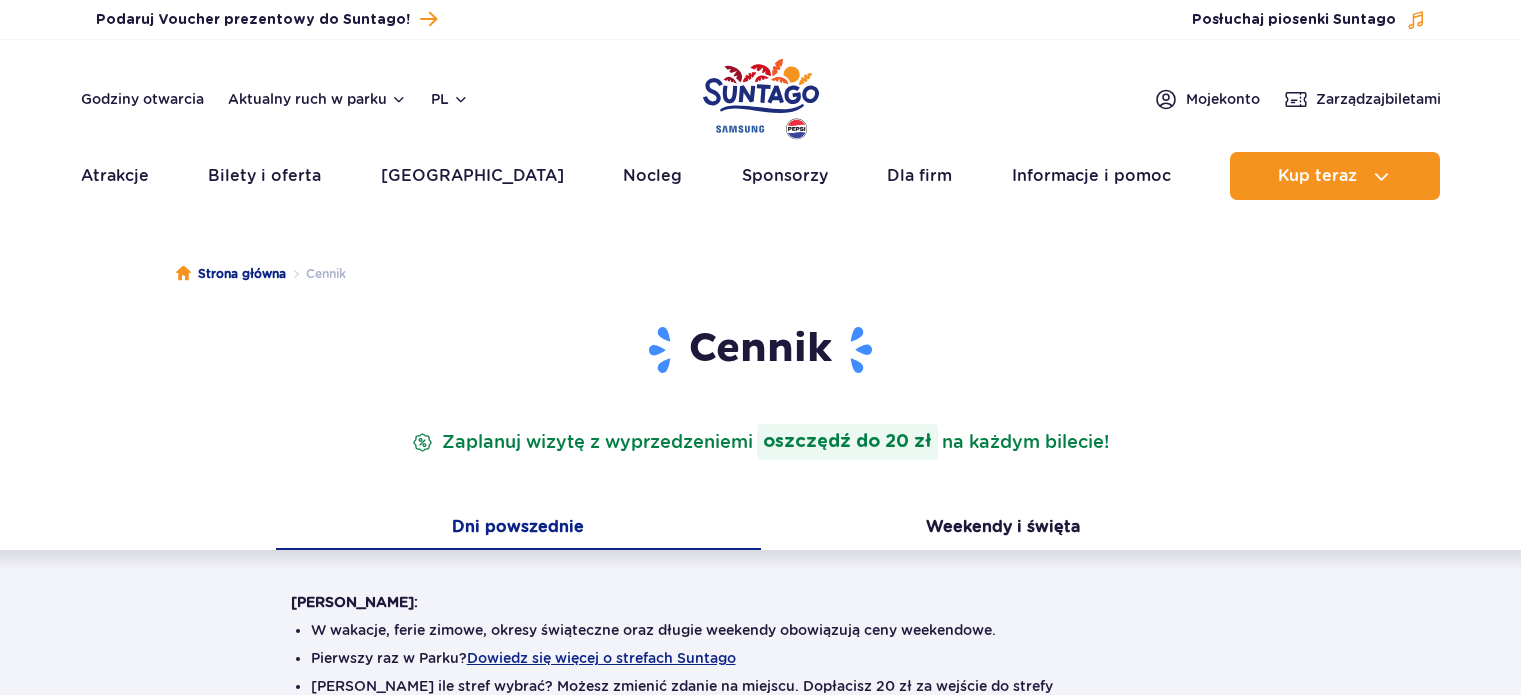 scroll, scrollTop: 0, scrollLeft: 0, axis: both 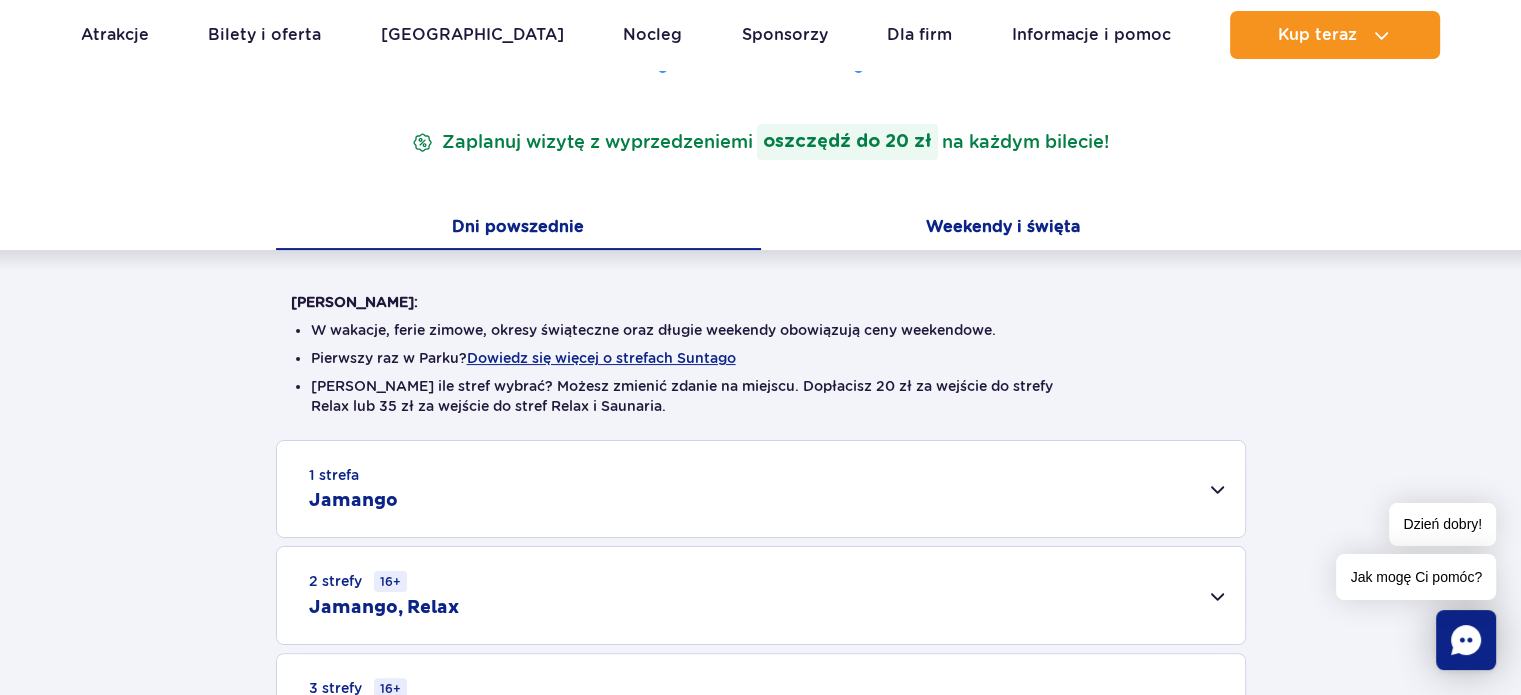 click on "Weekendy i święta" at bounding box center (1003, 229) 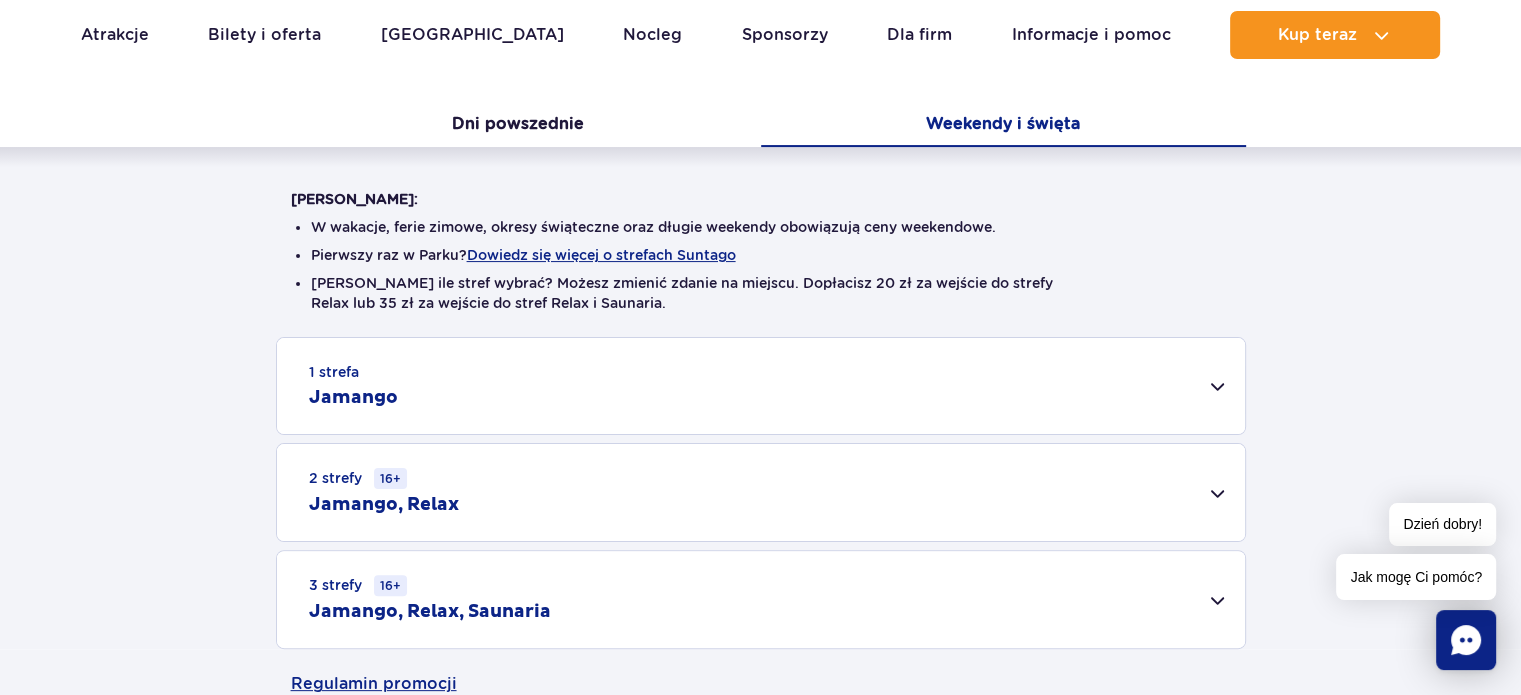 scroll, scrollTop: 400, scrollLeft: 0, axis: vertical 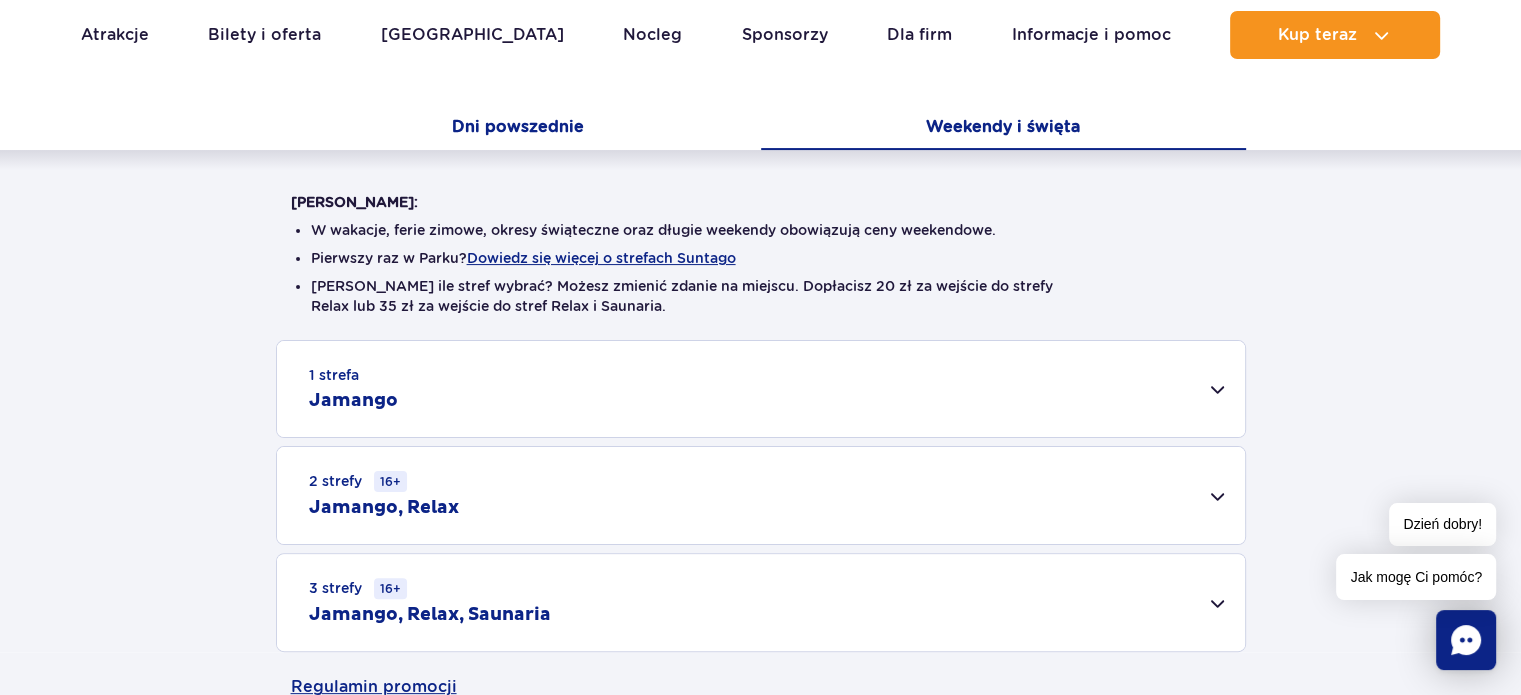 click on "Dni powszednie" at bounding box center (518, 129) 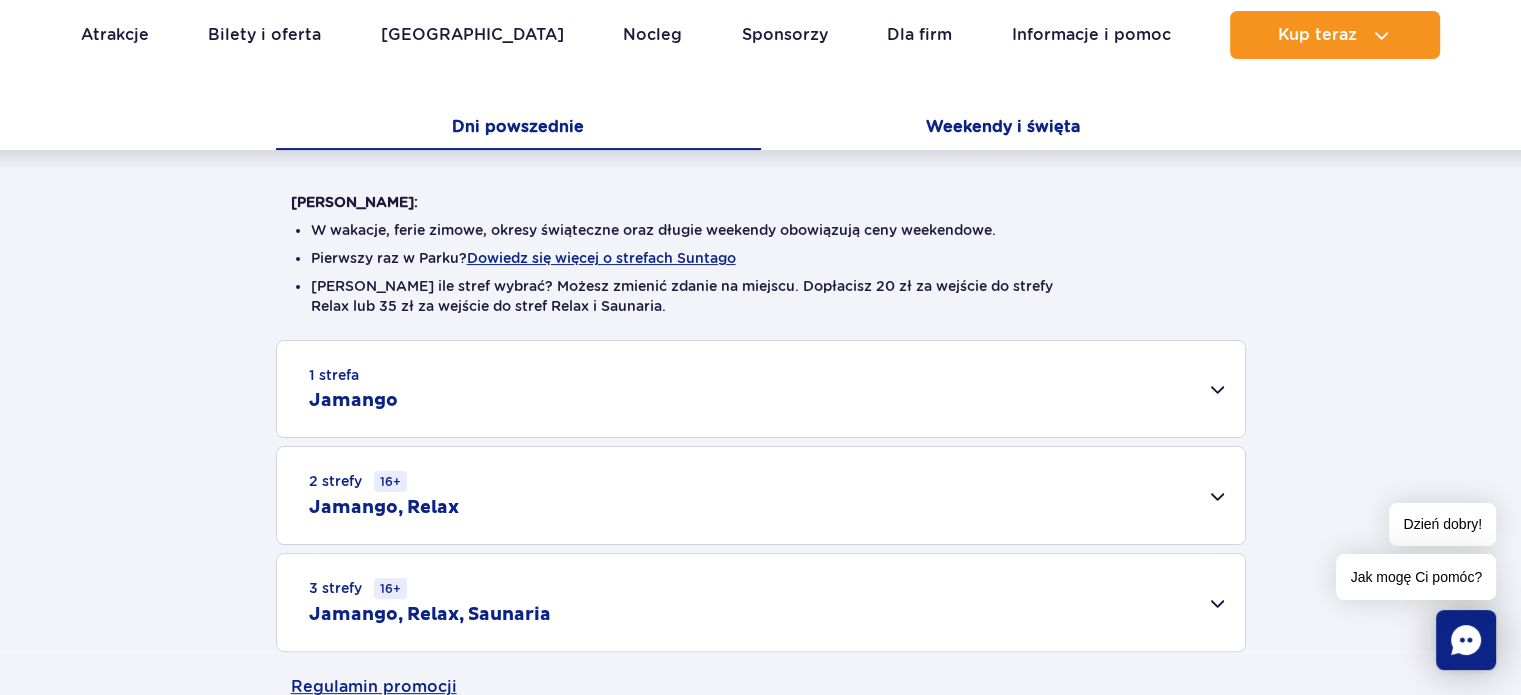click on "Weekendy i święta" at bounding box center [1003, 129] 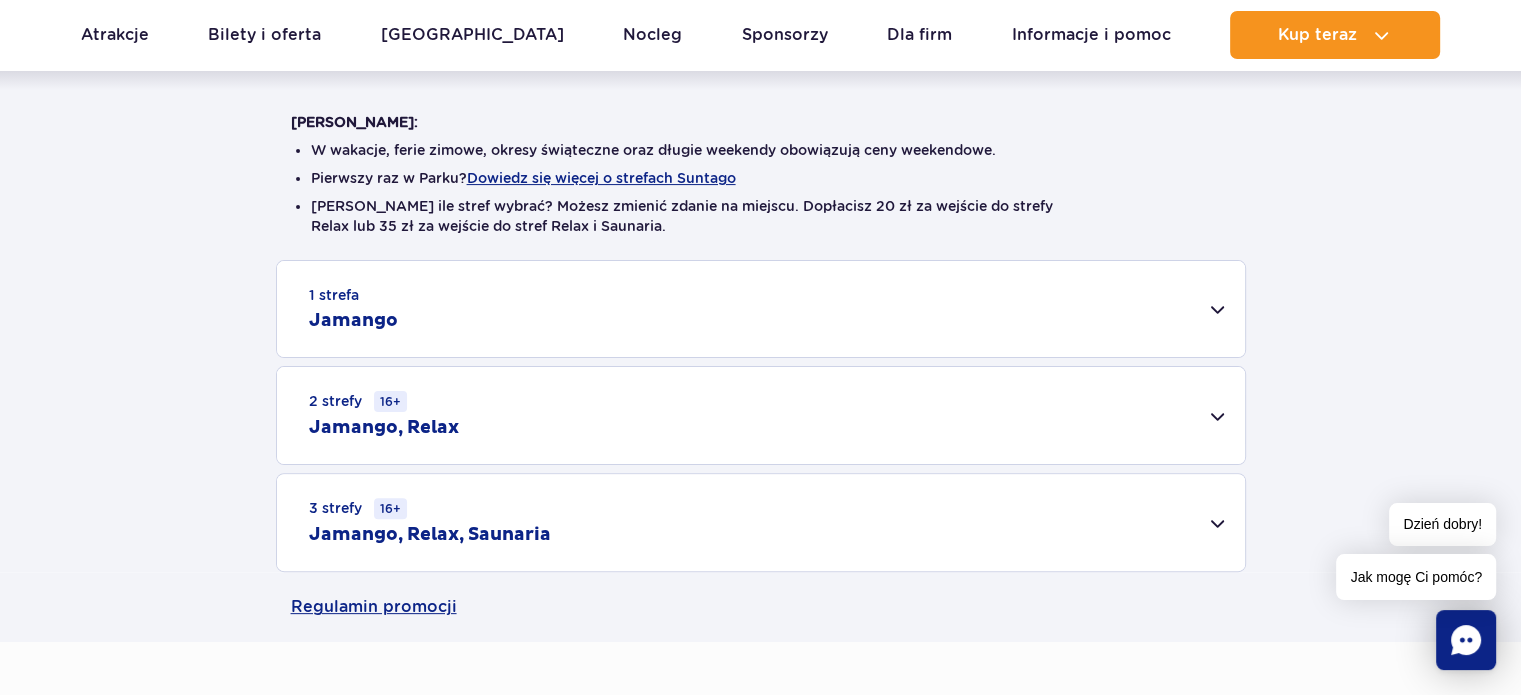 scroll, scrollTop: 600, scrollLeft: 0, axis: vertical 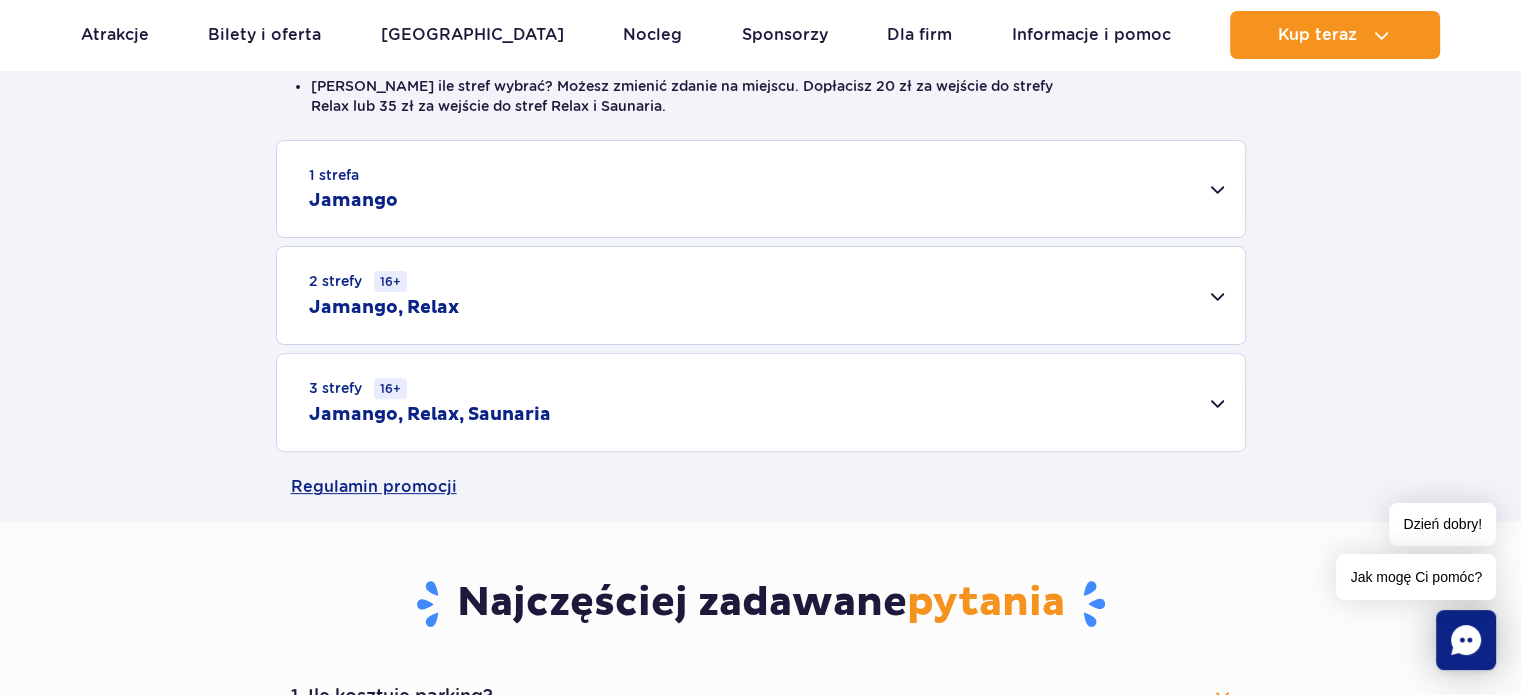 click on "1 strefa
Jamango" at bounding box center [761, 189] 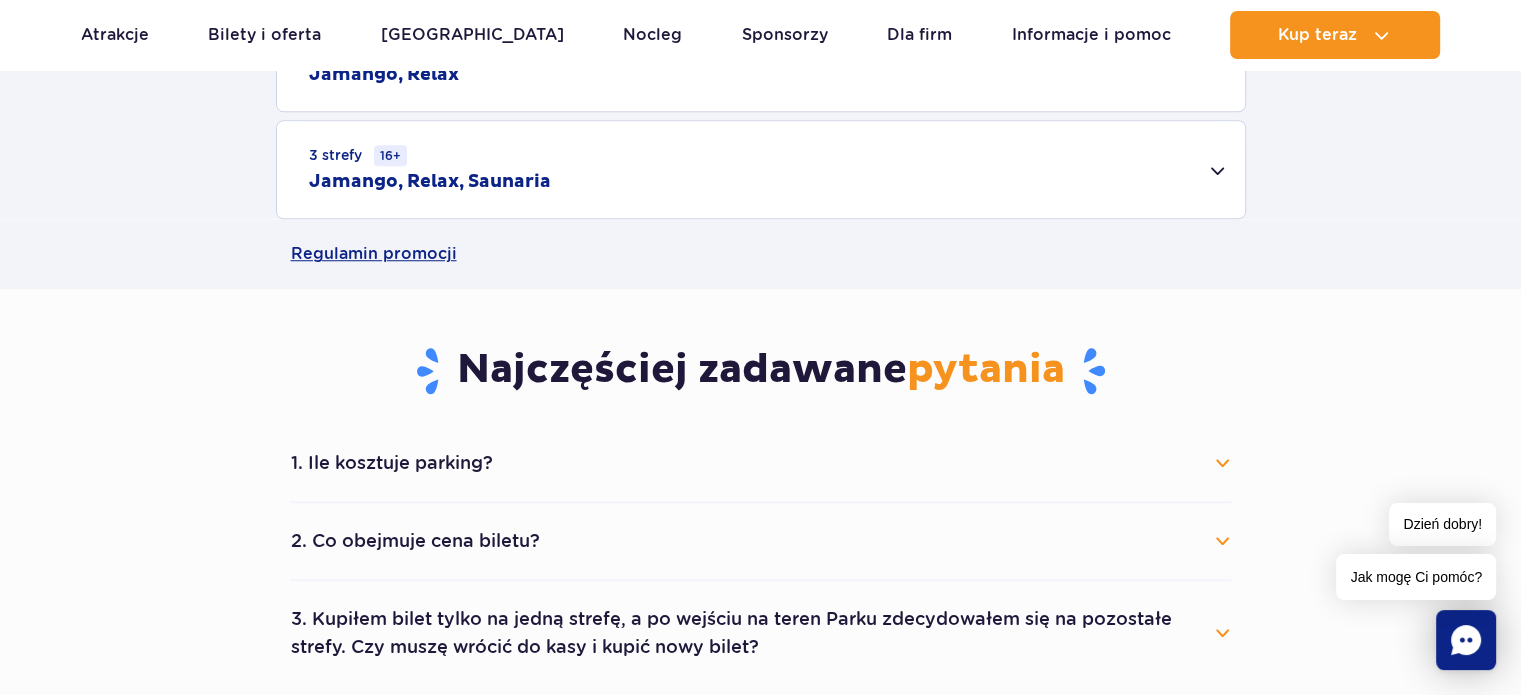 scroll, scrollTop: 1600, scrollLeft: 0, axis: vertical 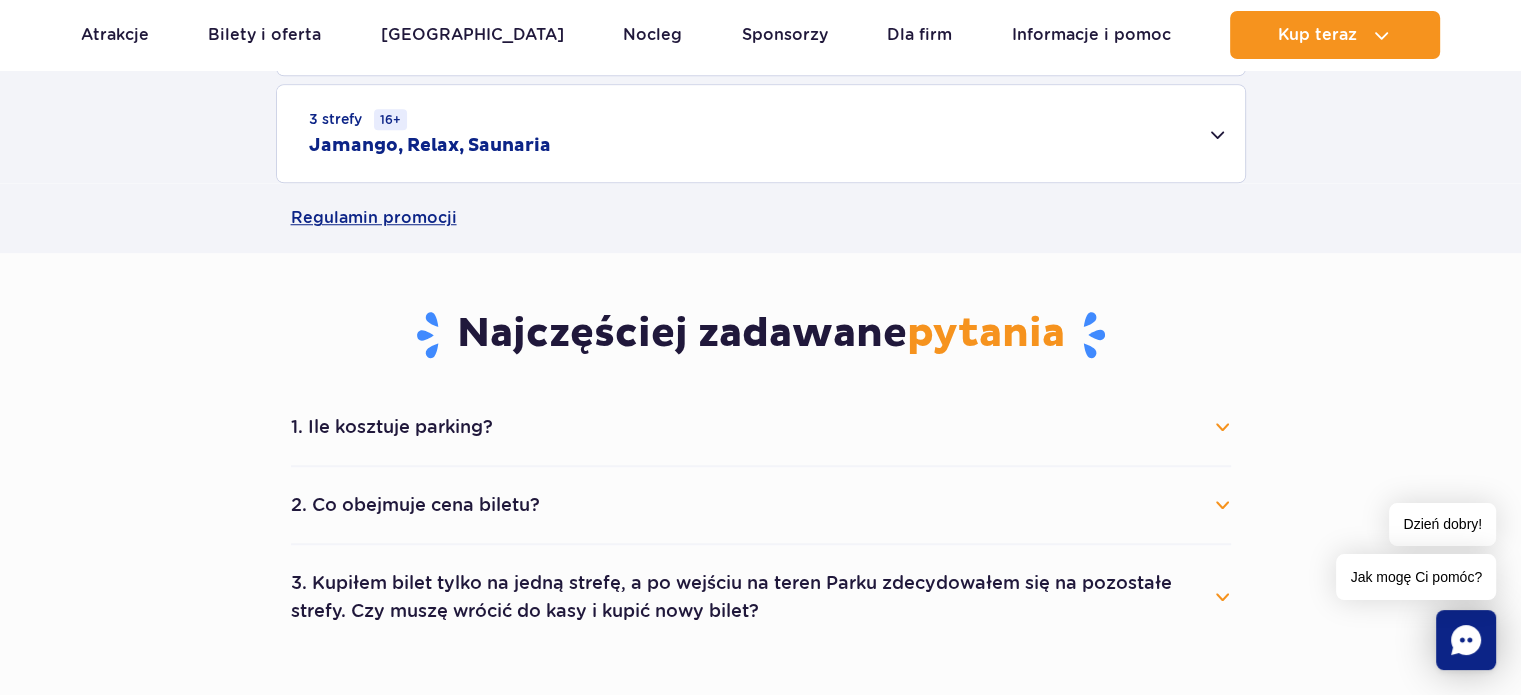 click on "1. Ile kosztuje parking?" at bounding box center (761, 427) 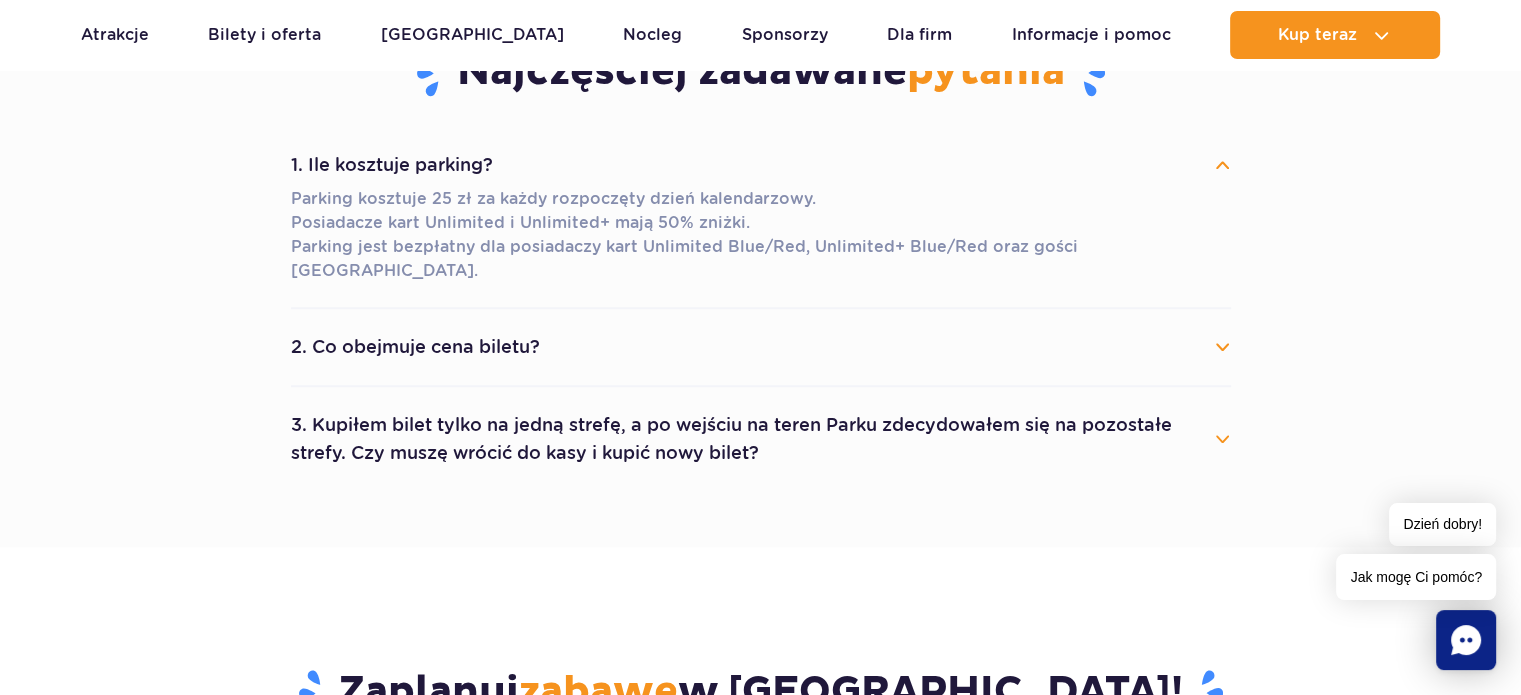 scroll, scrollTop: 1900, scrollLeft: 0, axis: vertical 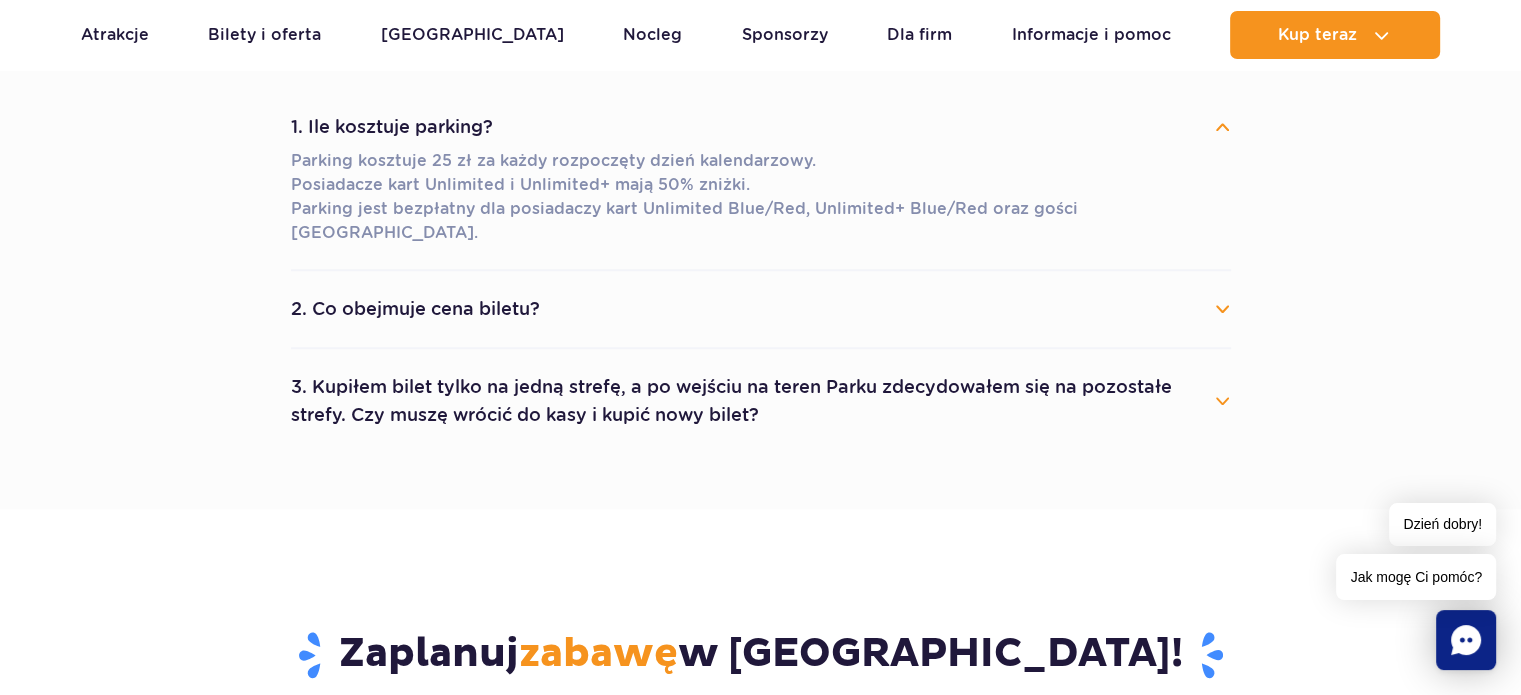 drag, startPoint x: 511, startPoint y: 300, endPoint x: 536, endPoint y: 300, distance: 25 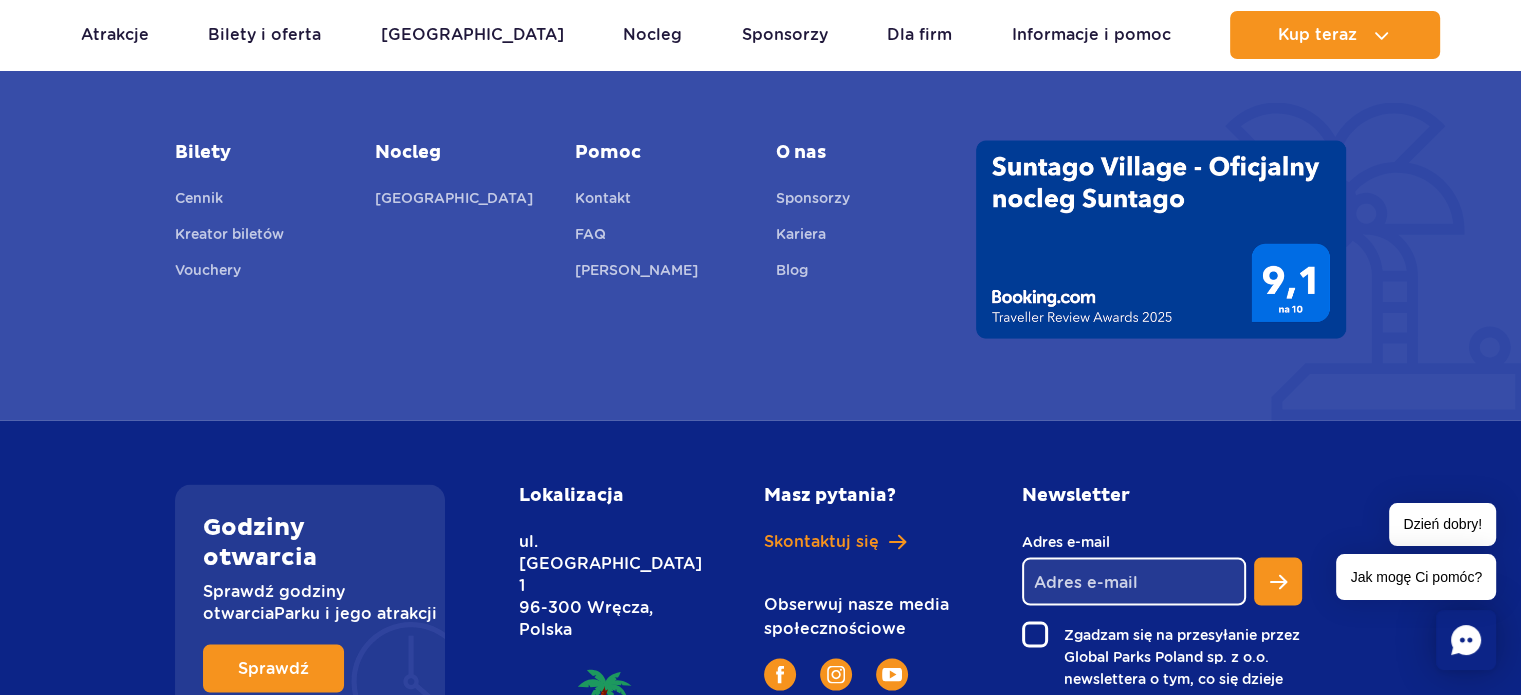 scroll, scrollTop: 4000, scrollLeft: 0, axis: vertical 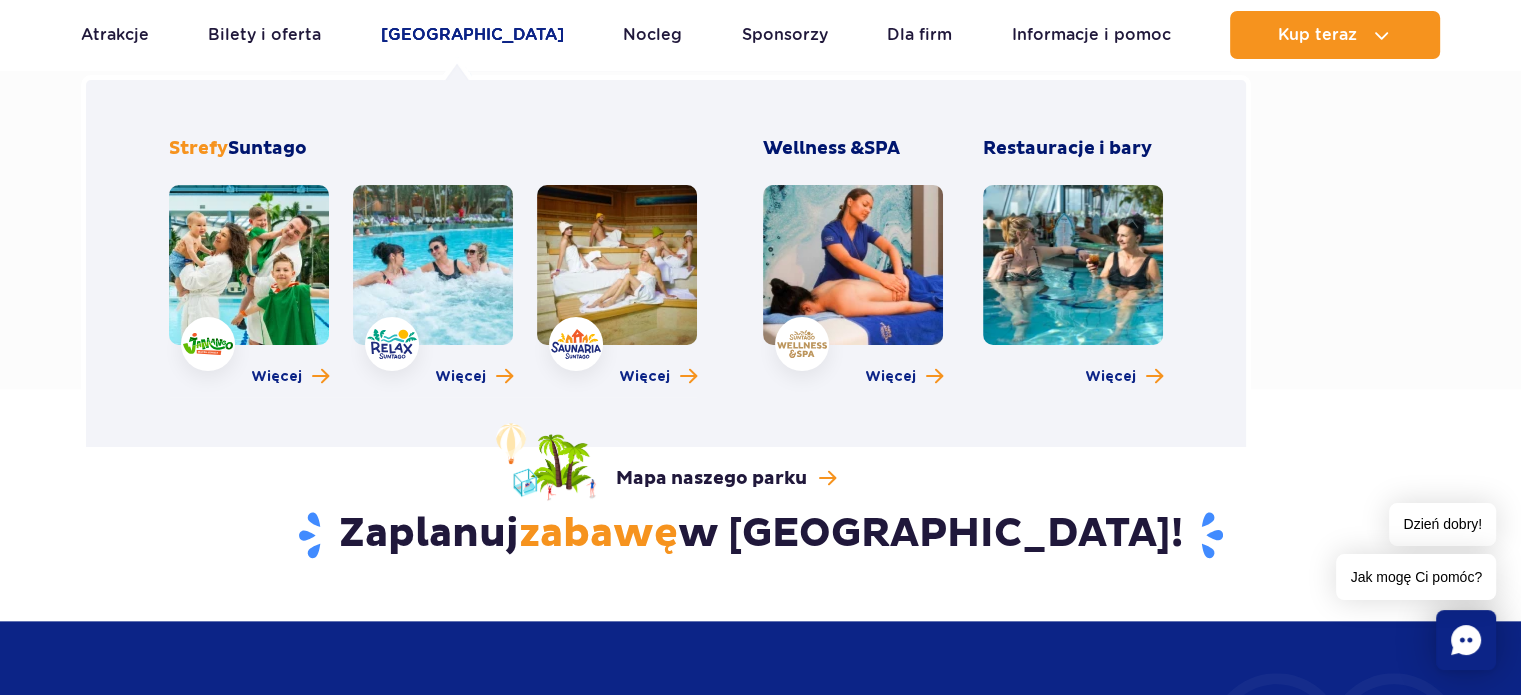 click on "[GEOGRAPHIC_DATA]" at bounding box center (472, 35) 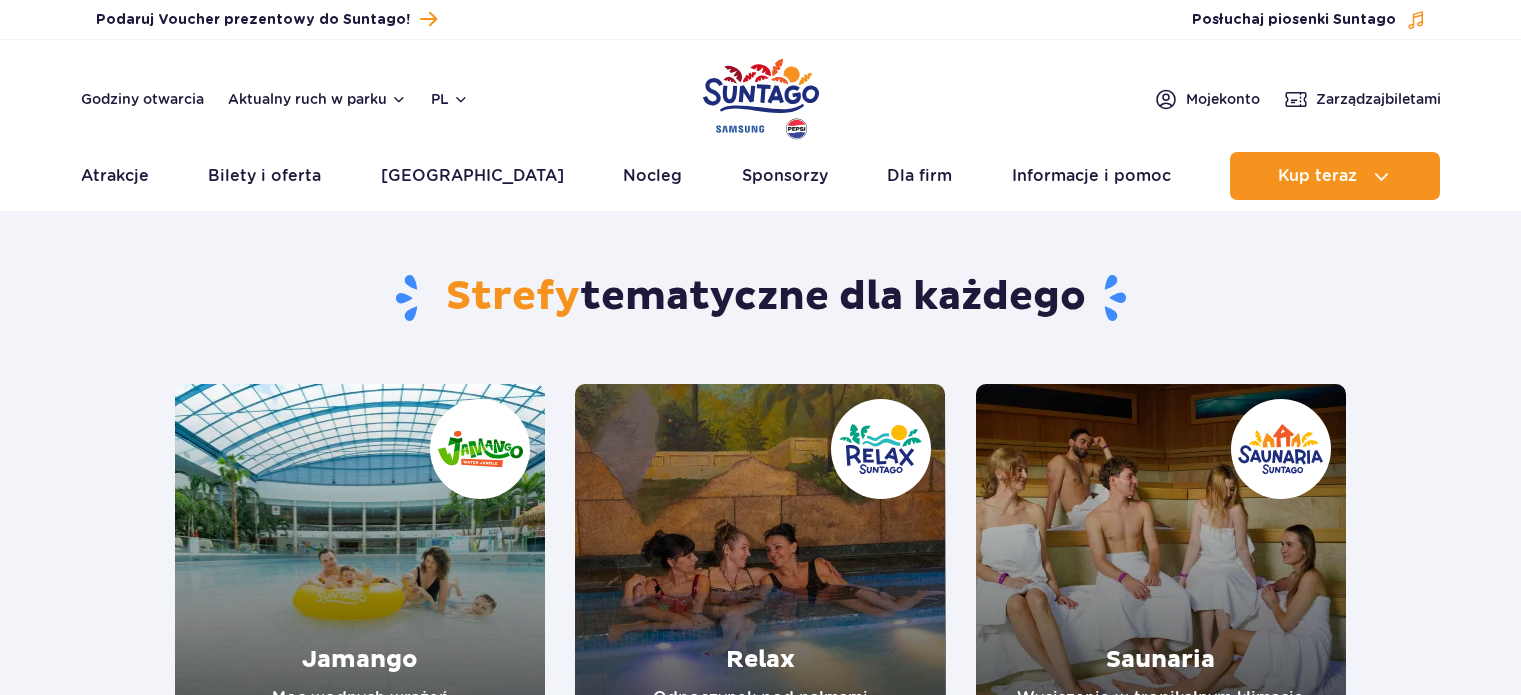 scroll, scrollTop: 0, scrollLeft: 0, axis: both 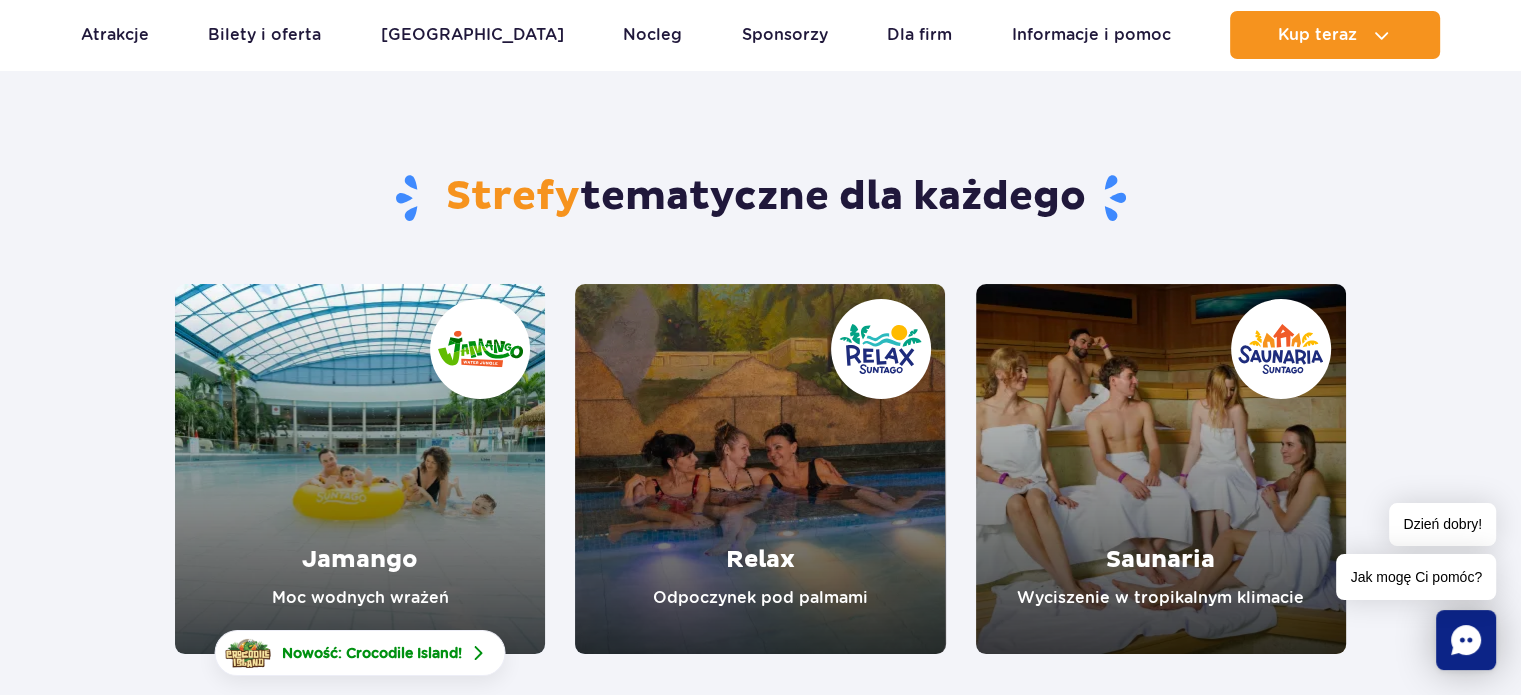 click at bounding box center (360, 469) 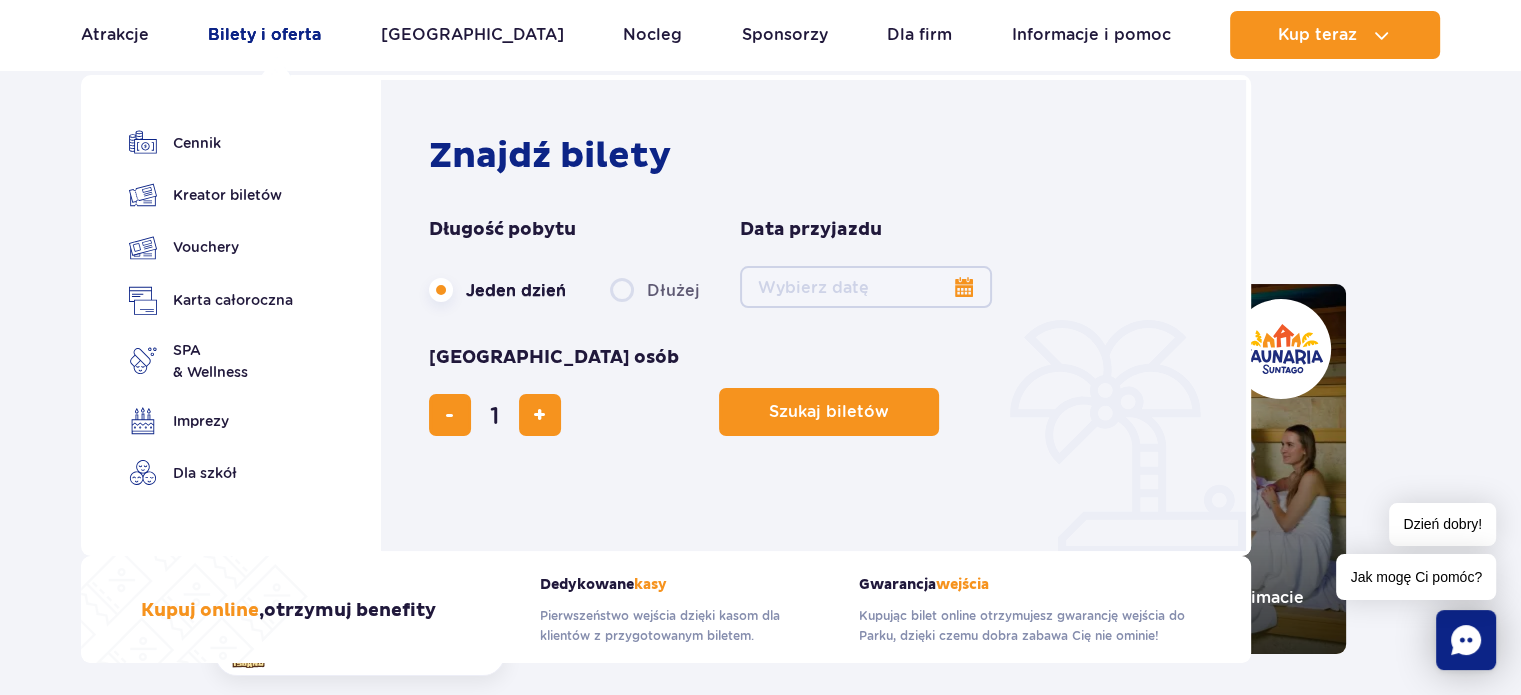 click on "Bilety i oferta" at bounding box center (264, 35) 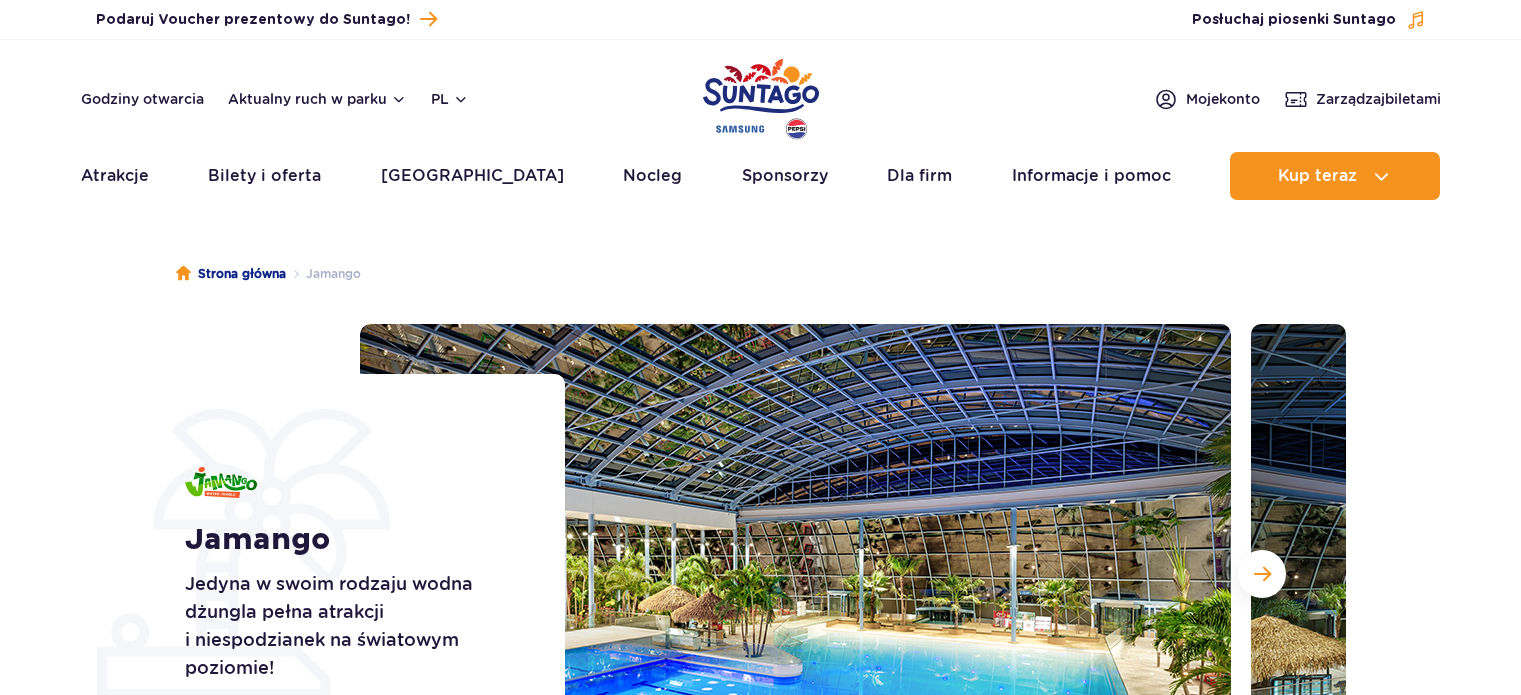 scroll, scrollTop: 0, scrollLeft: 0, axis: both 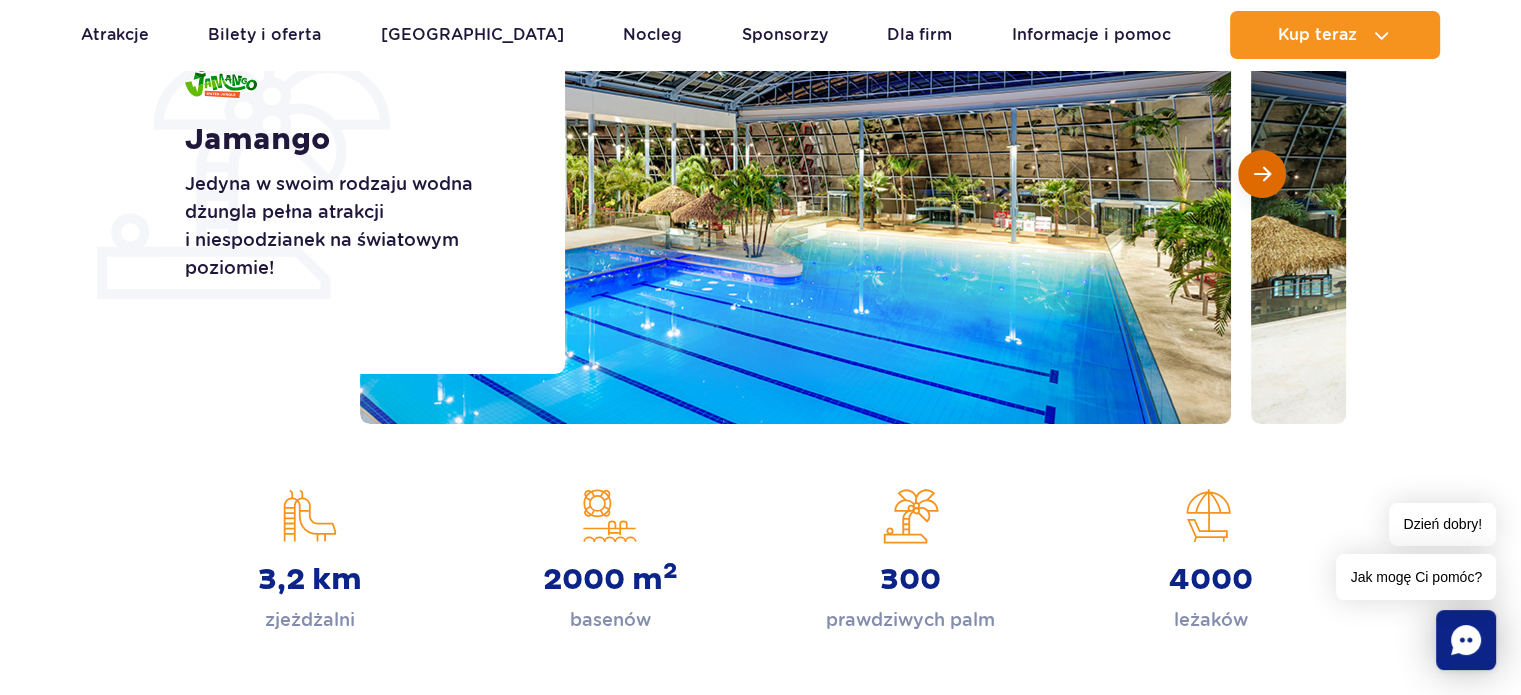 click at bounding box center [1262, 174] 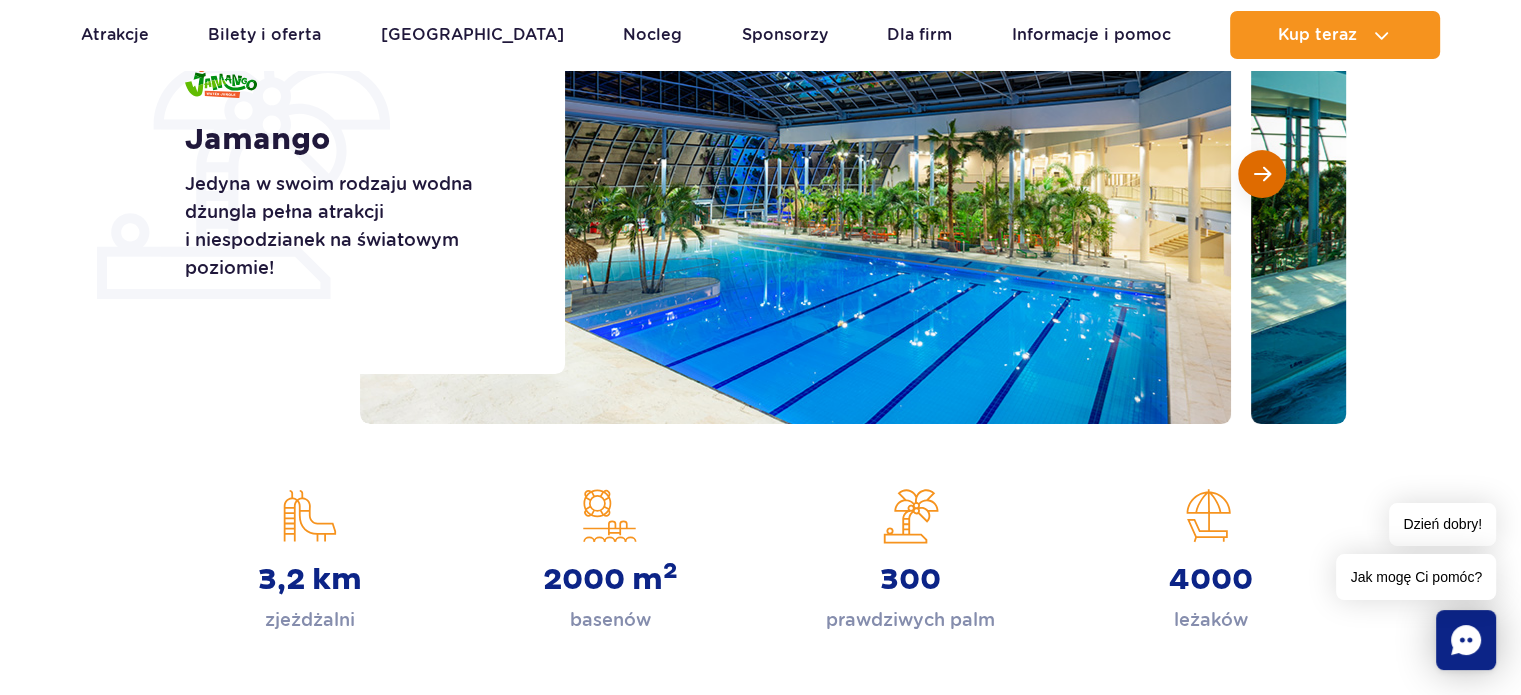 click at bounding box center (1262, 174) 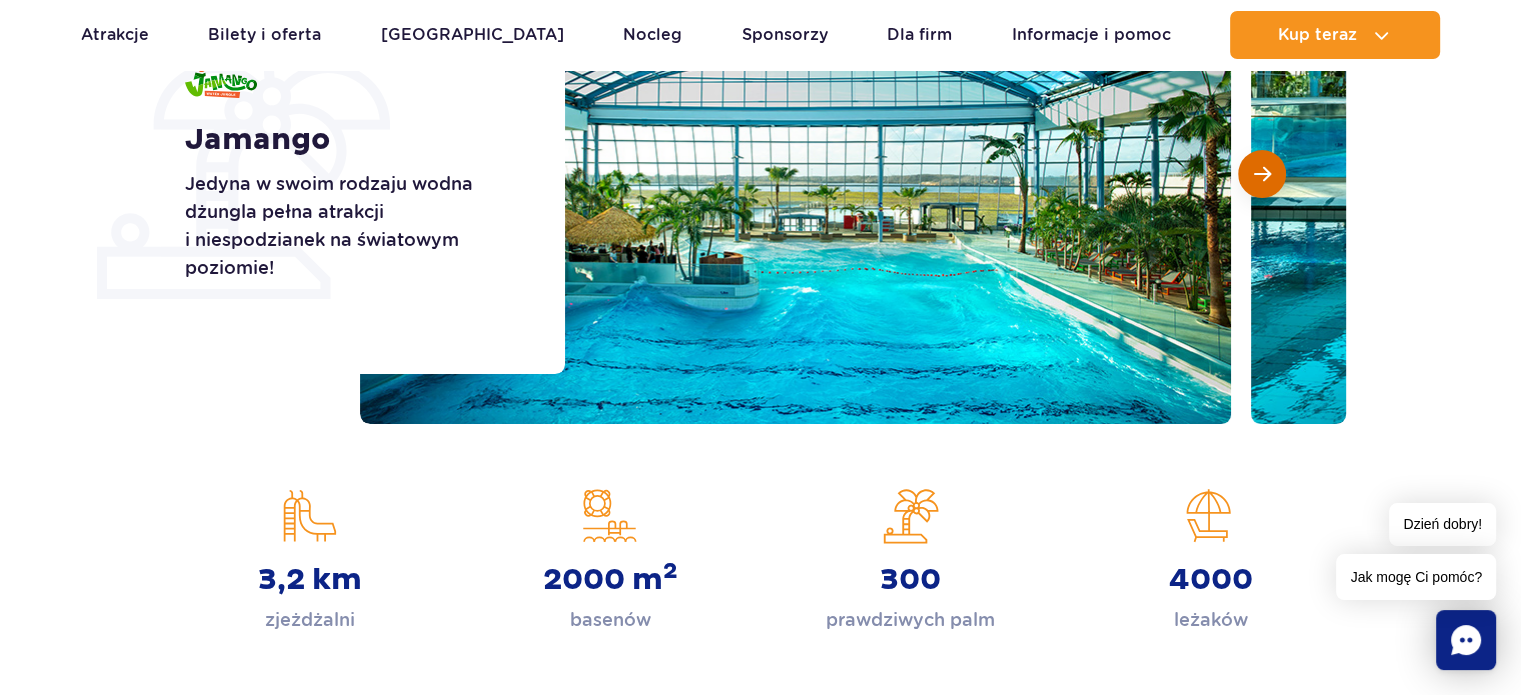 click at bounding box center (1262, 174) 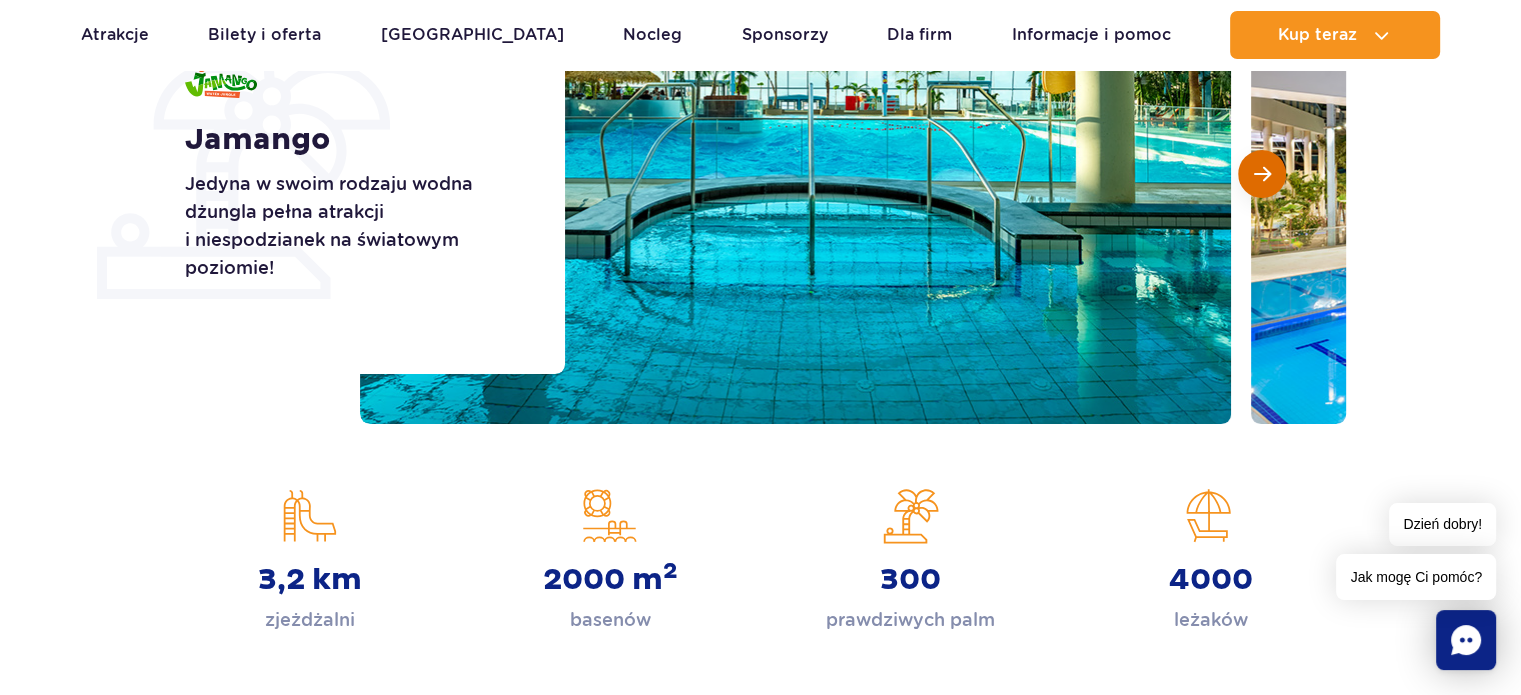 click at bounding box center (1262, 174) 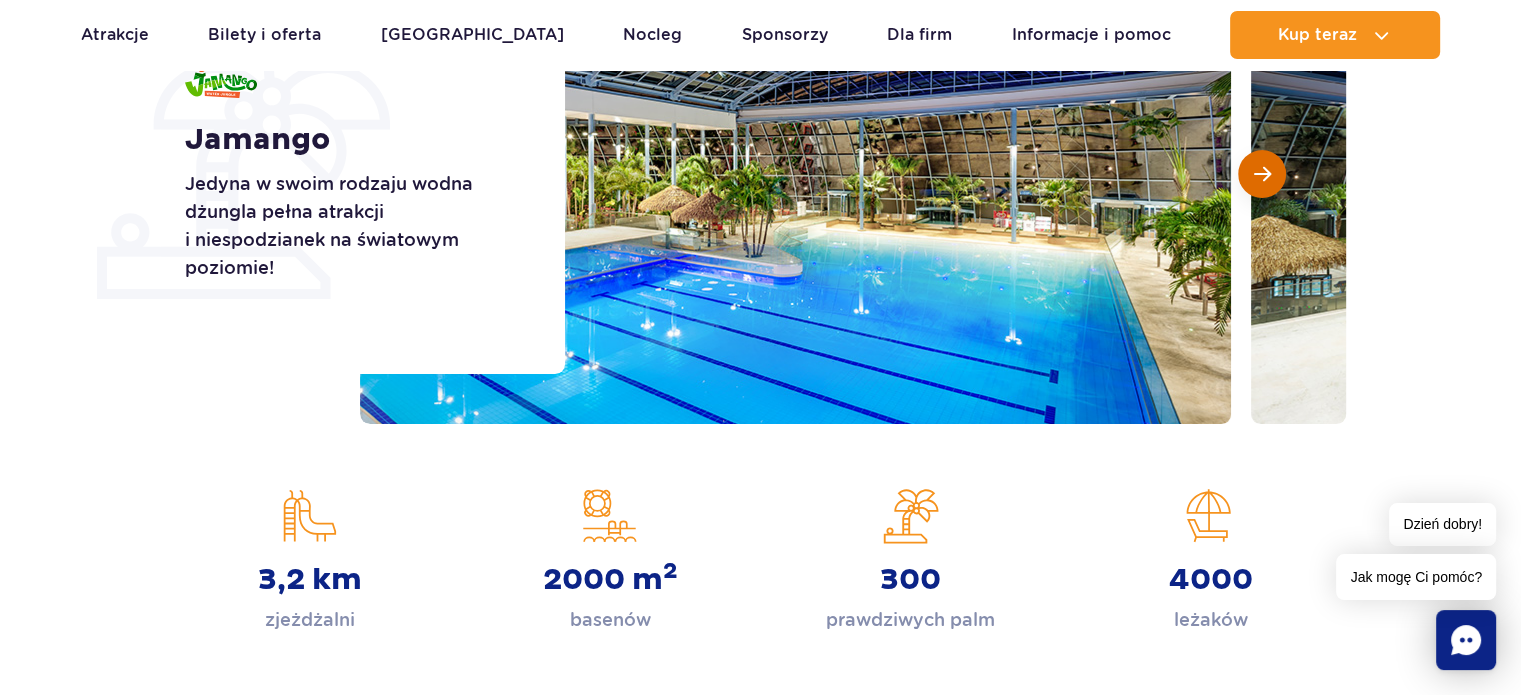 click at bounding box center (1262, 174) 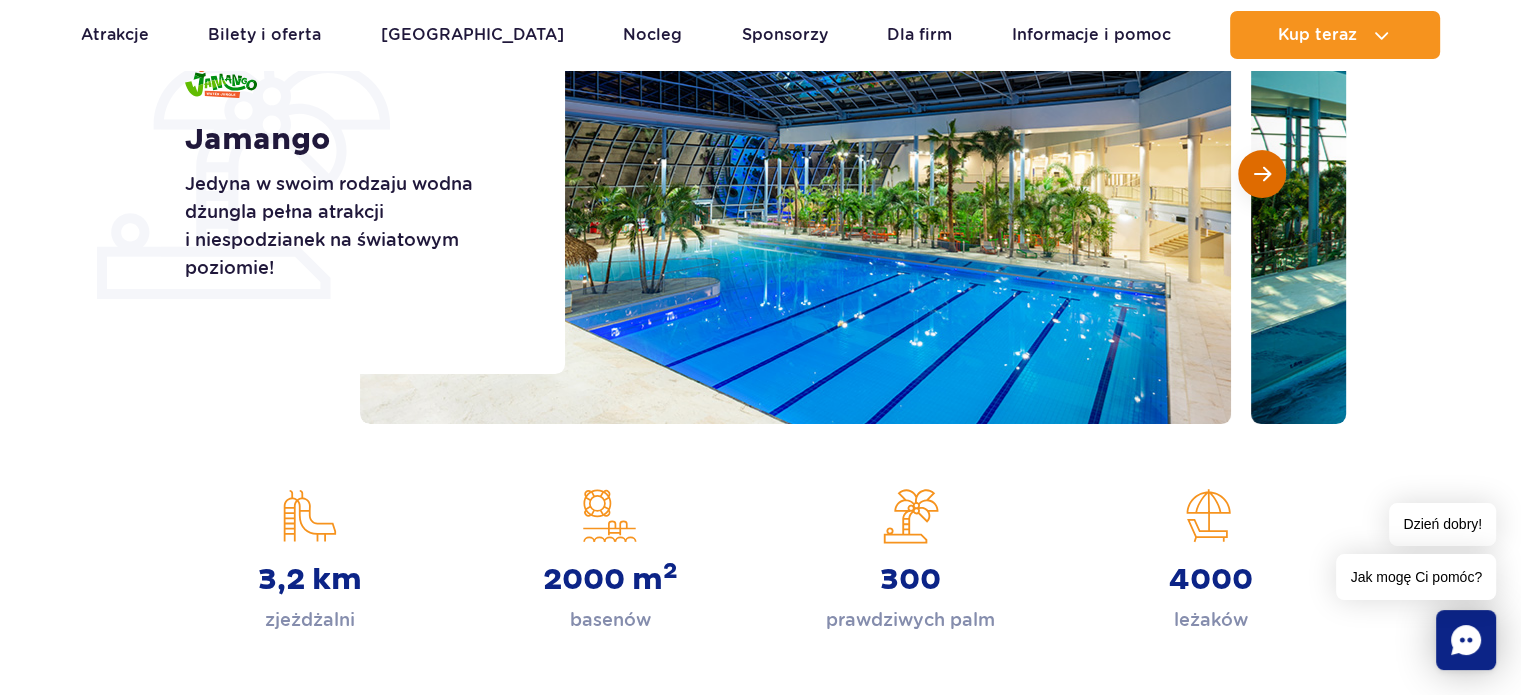 click at bounding box center [1262, 174] 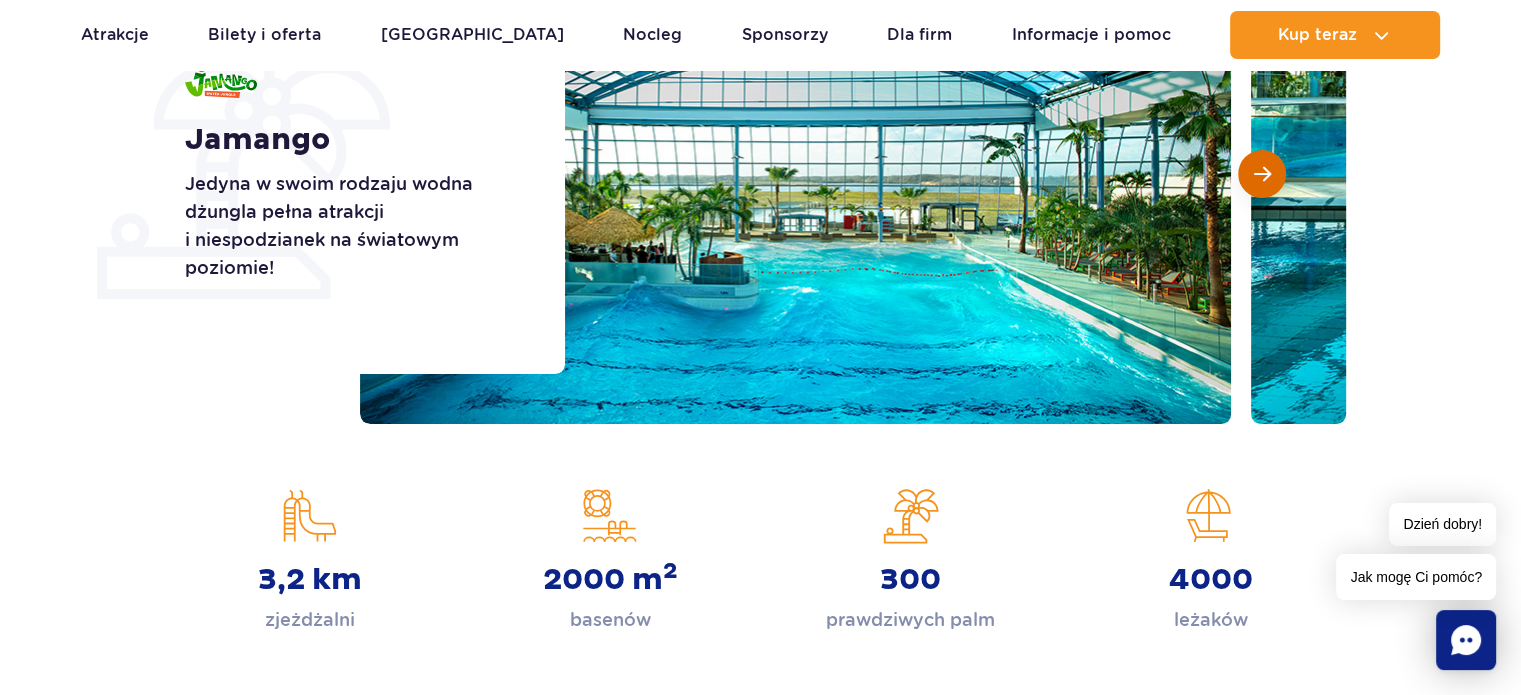 click at bounding box center [1262, 174] 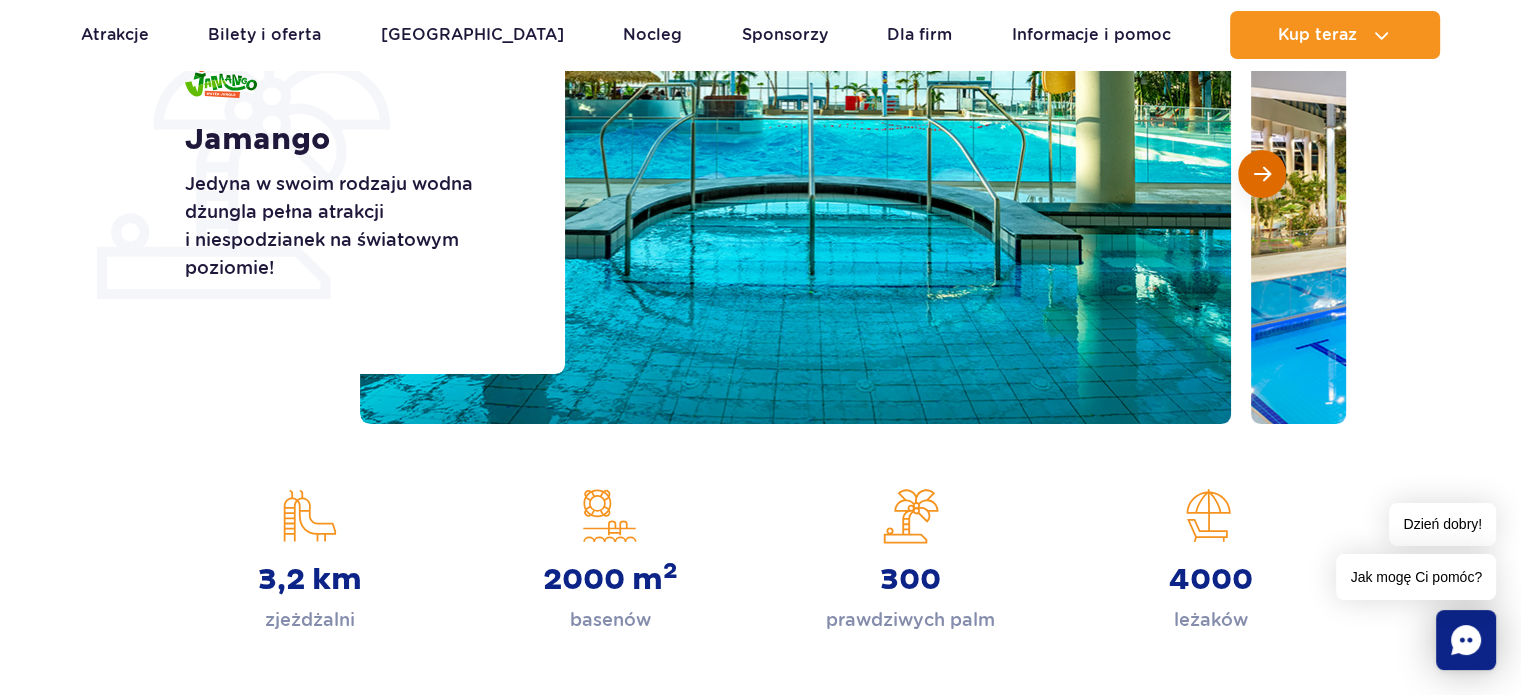 click at bounding box center [1262, 174] 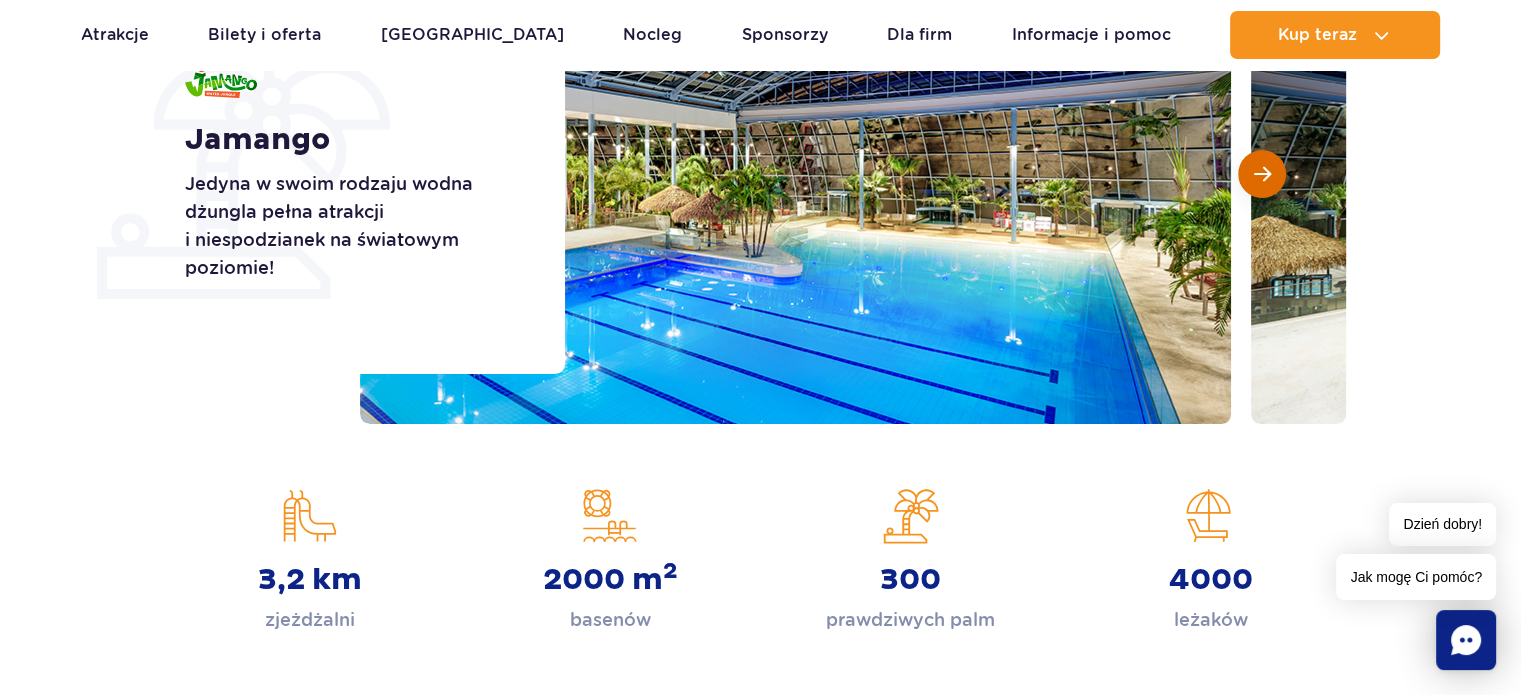 click at bounding box center (1262, 174) 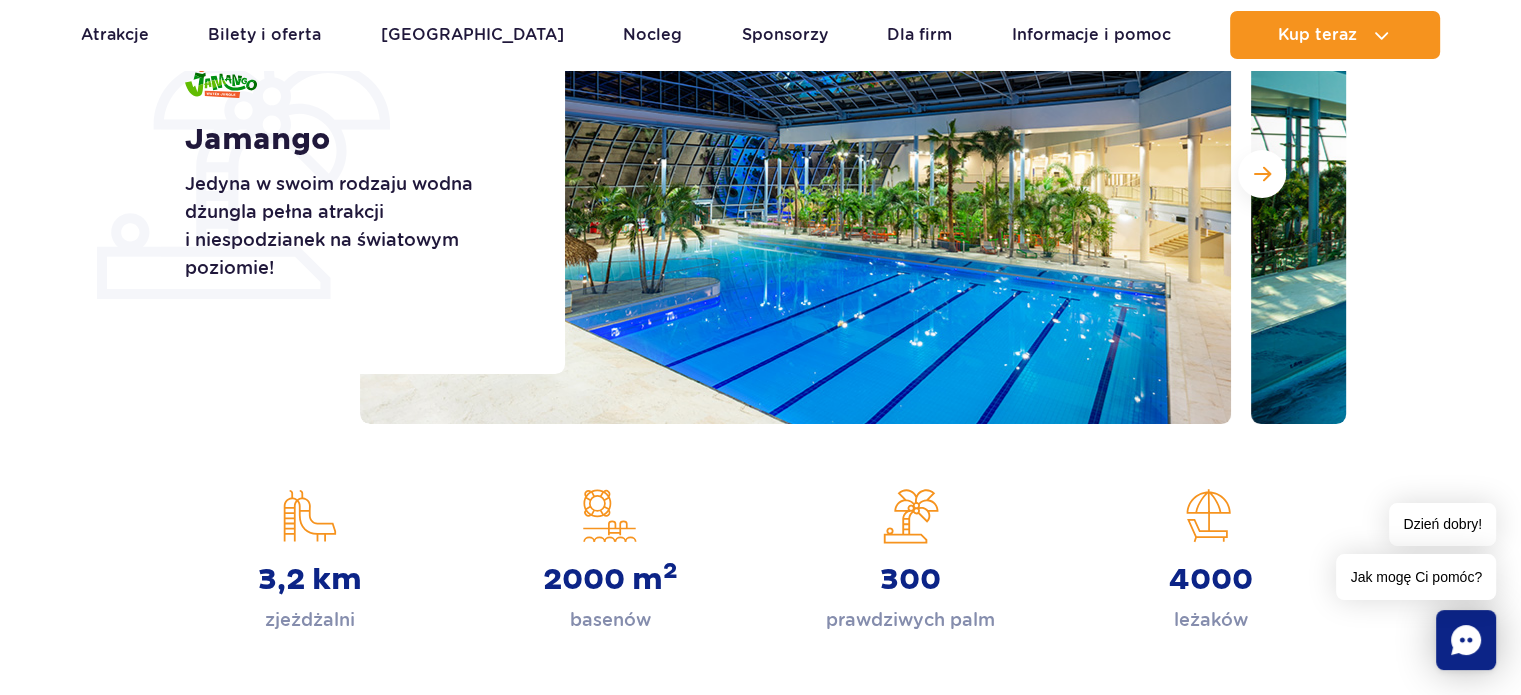 drag, startPoint x: 188, startPoint y: 450, endPoint x: 176, endPoint y: 439, distance: 16.27882 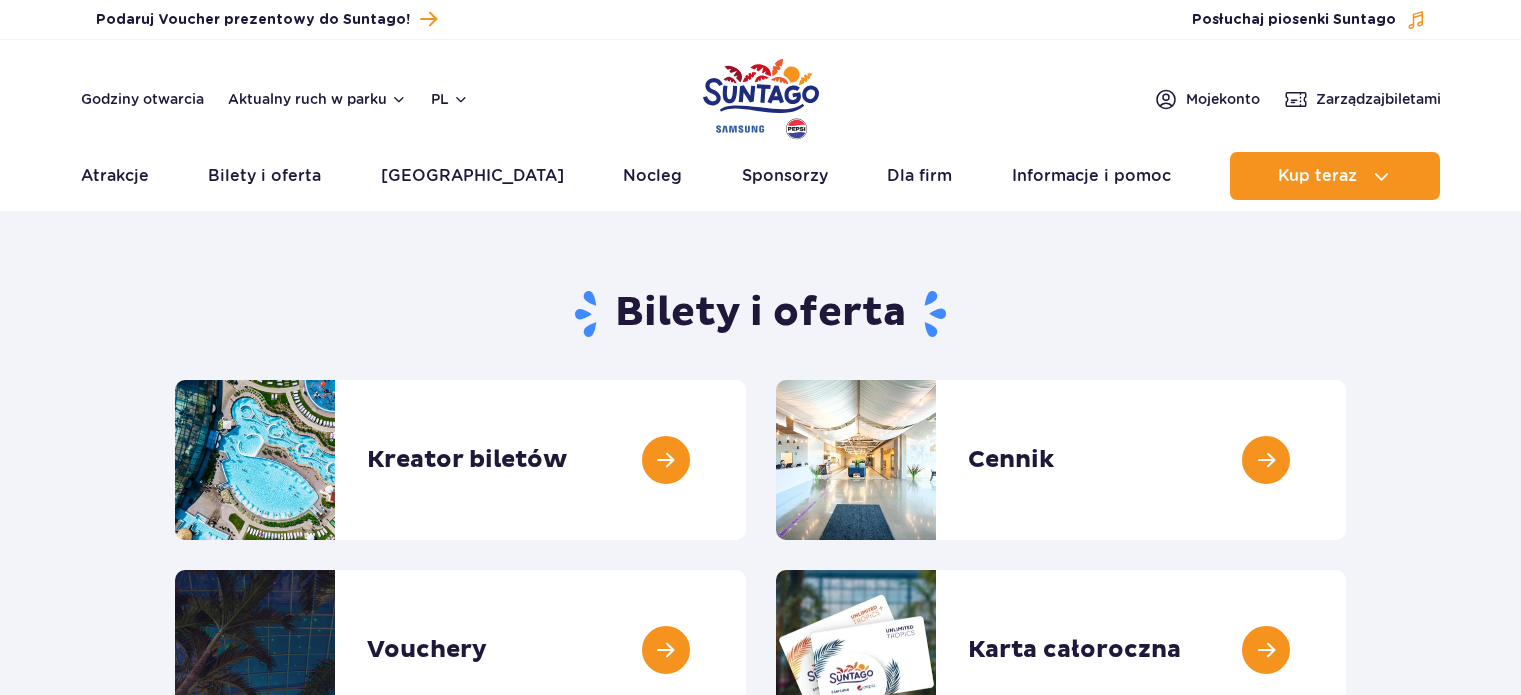 scroll, scrollTop: 0, scrollLeft: 0, axis: both 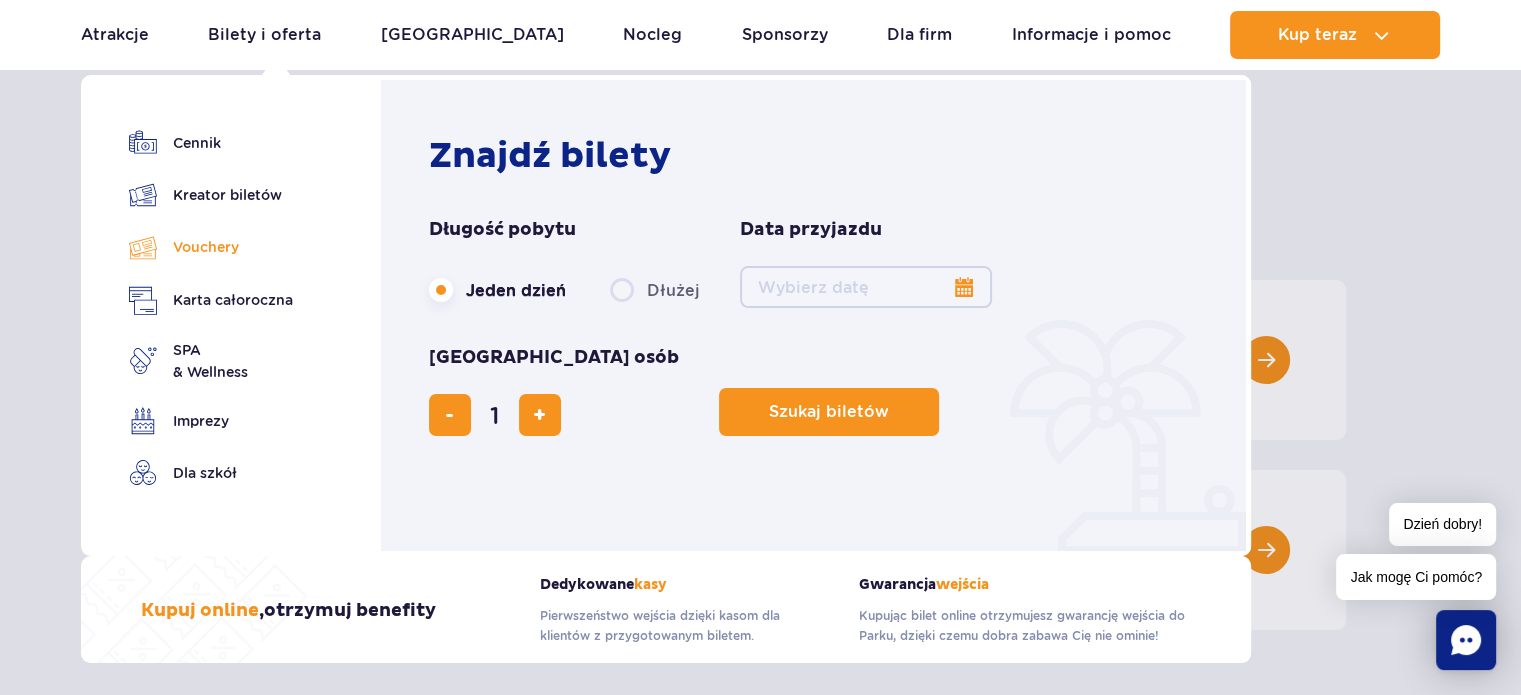 click on "Vouchery" at bounding box center (211, 247) 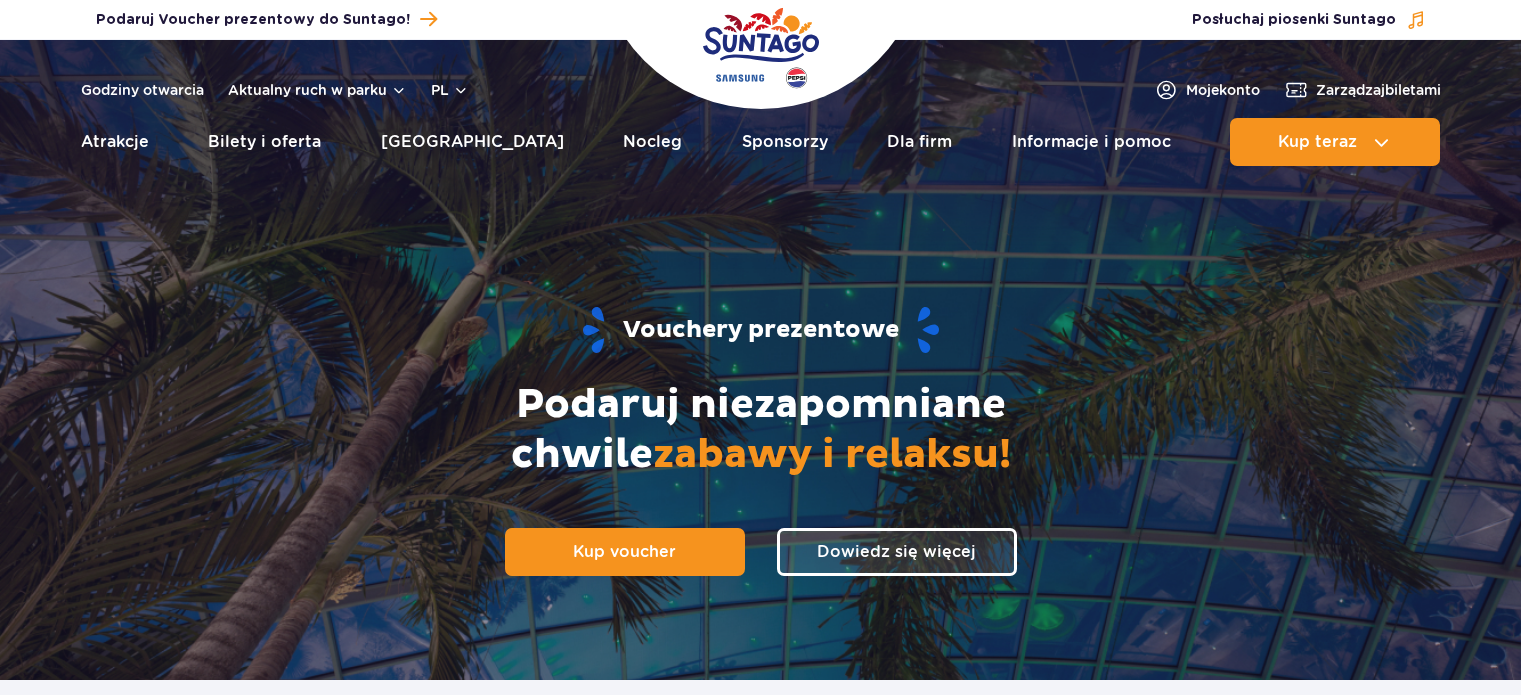 scroll, scrollTop: 0, scrollLeft: 0, axis: both 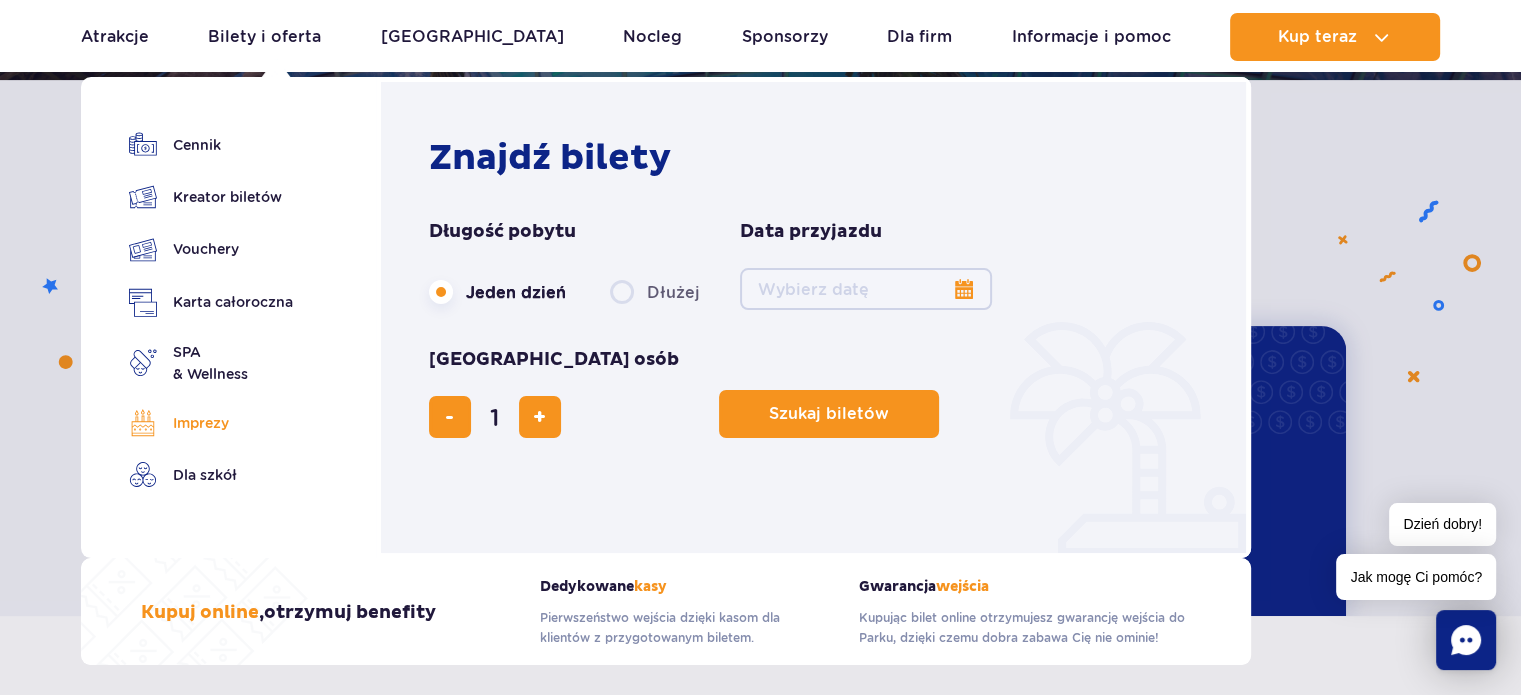 click on "Imprezy" at bounding box center [211, 423] 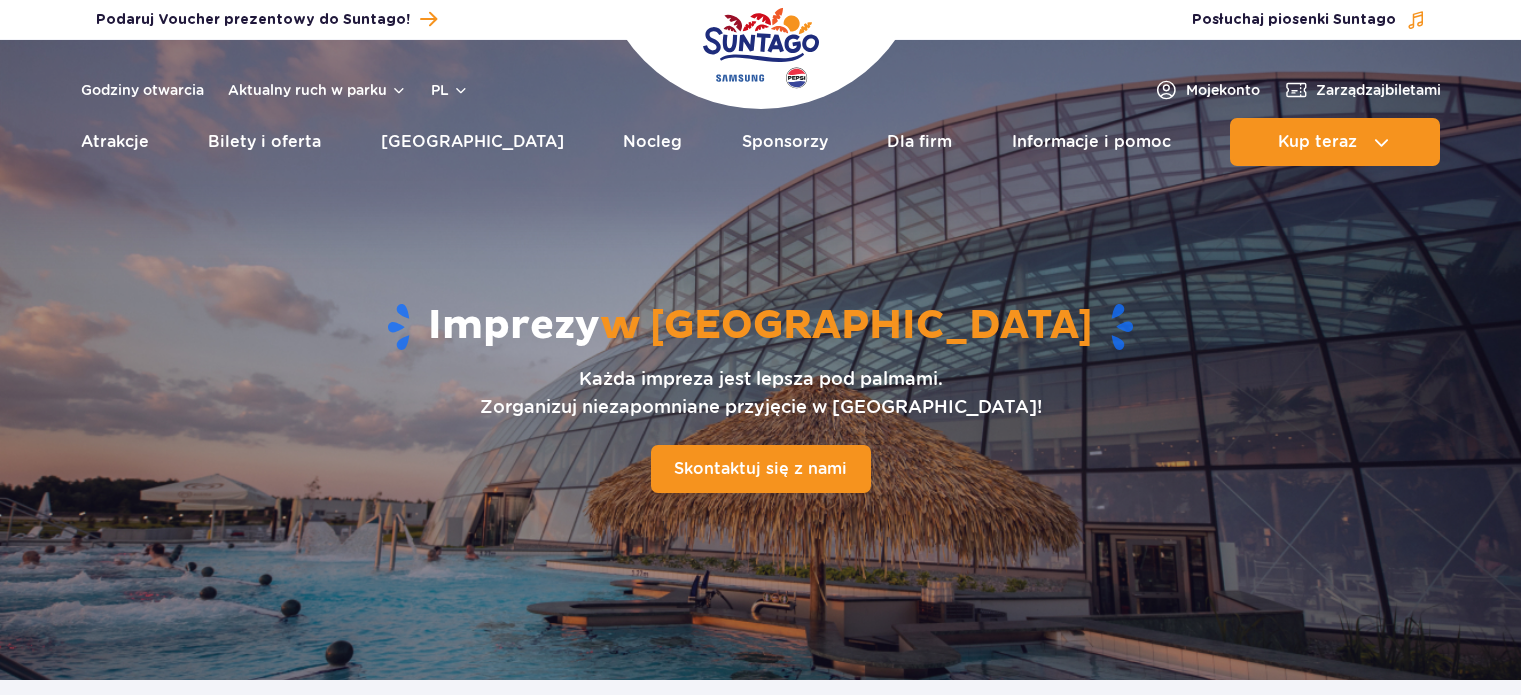 scroll, scrollTop: 0, scrollLeft: 0, axis: both 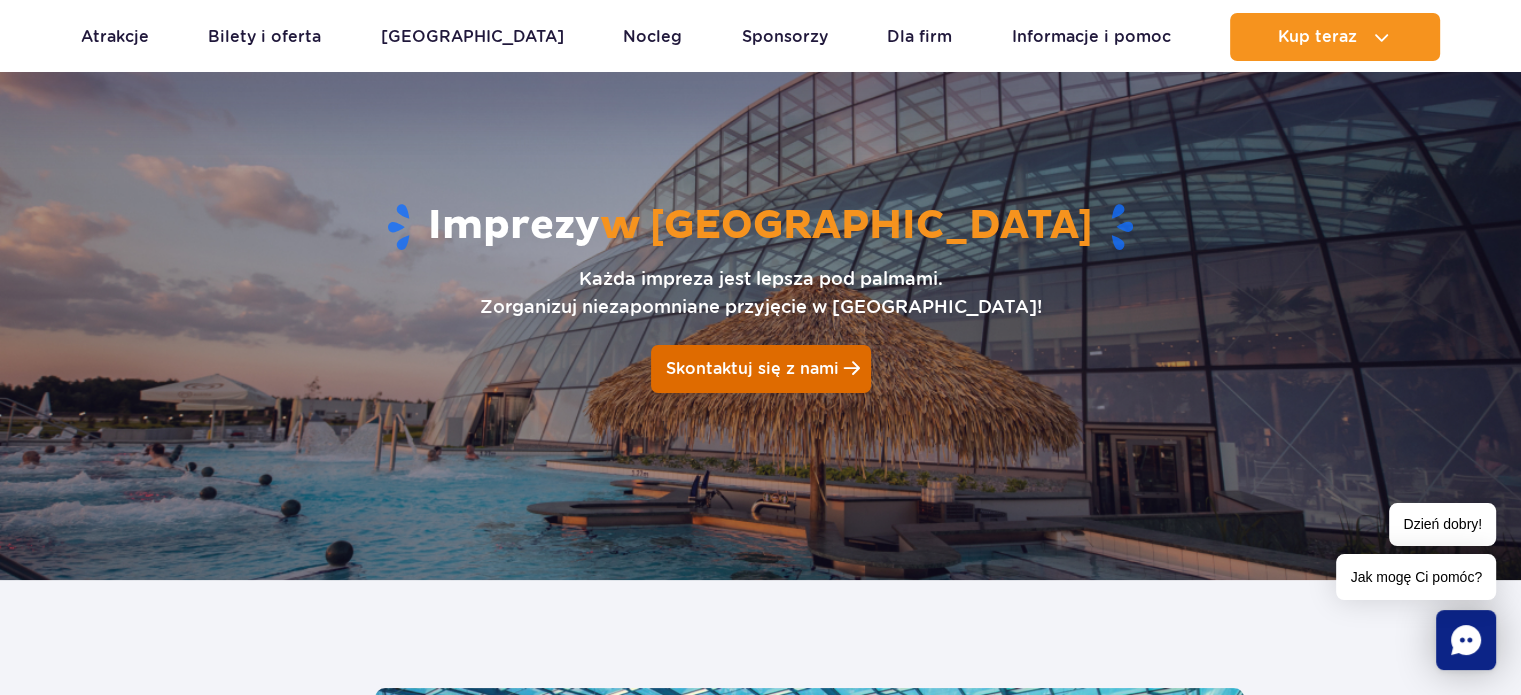 click on "Skontaktuj się z nami" at bounding box center [752, 368] 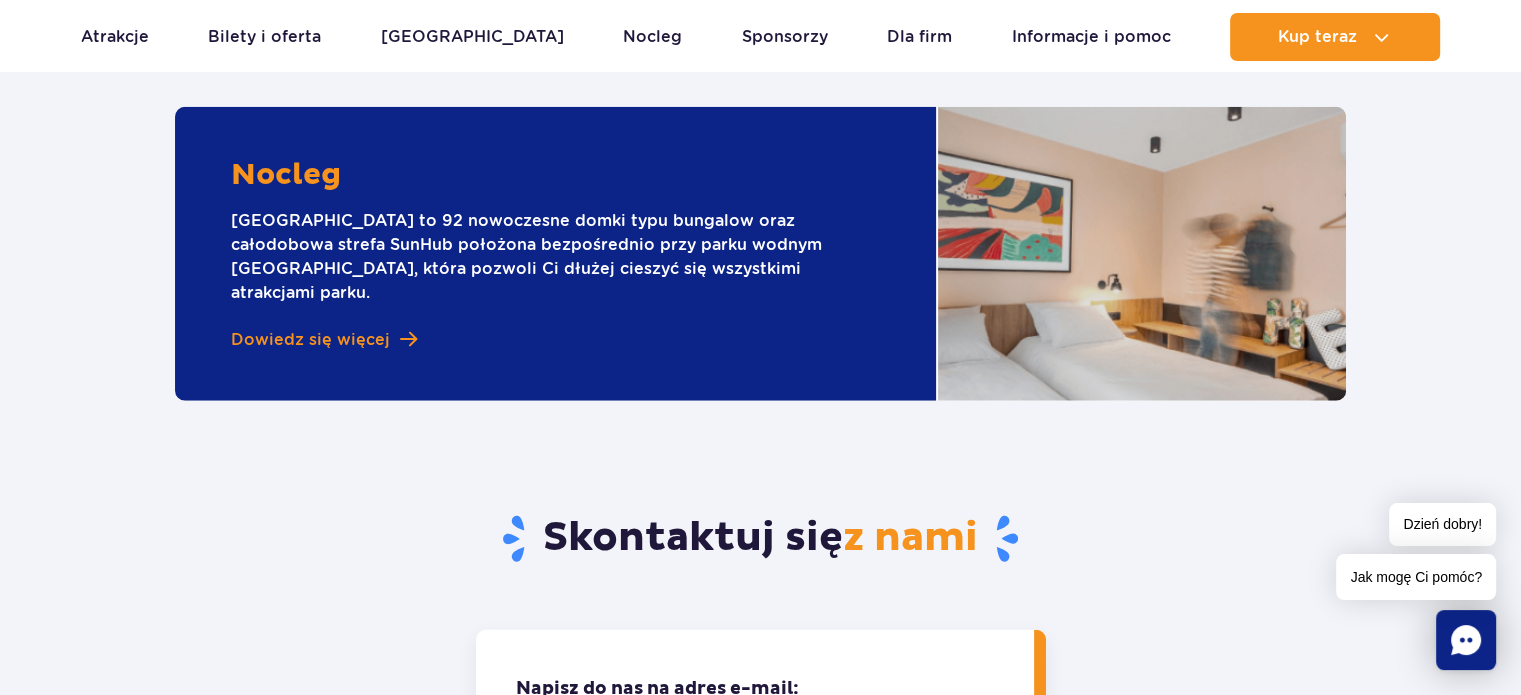 scroll, scrollTop: 5181, scrollLeft: 0, axis: vertical 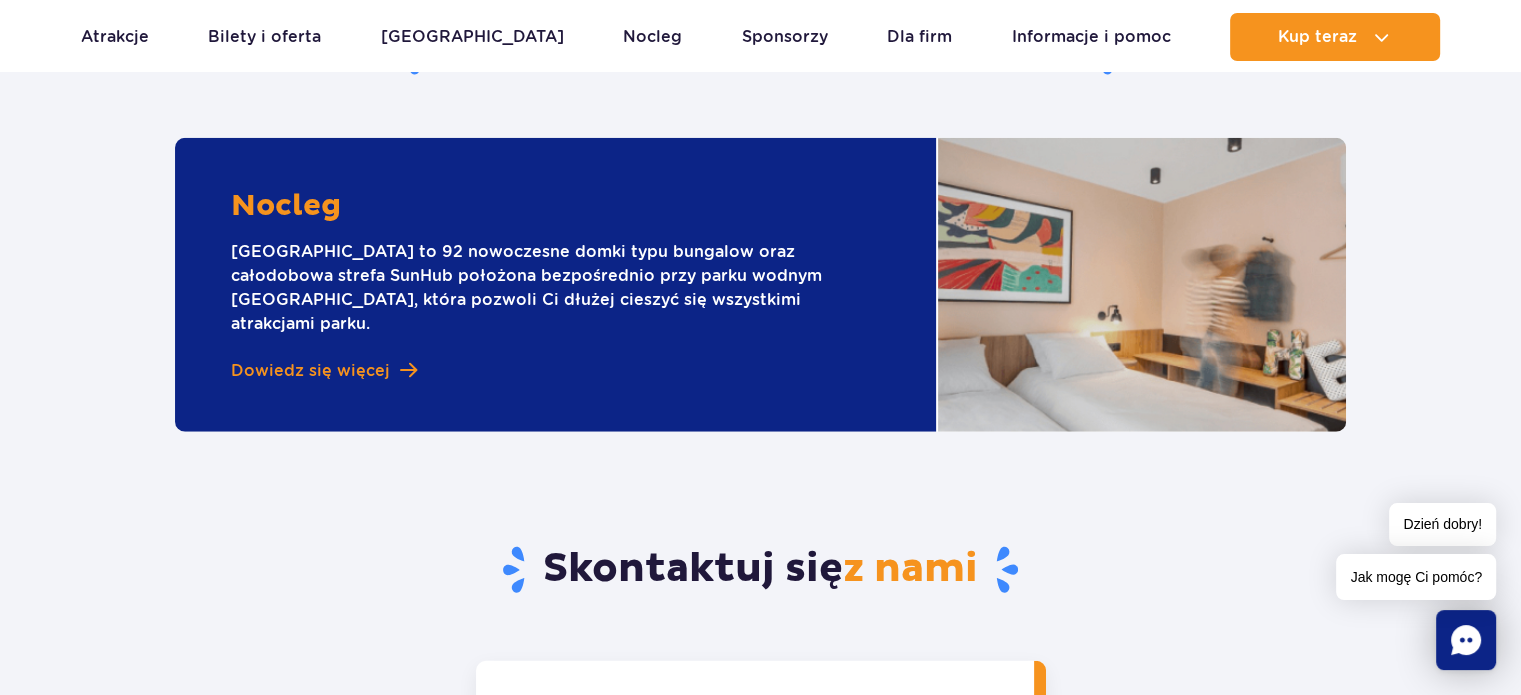 click on "Aktualny ruch w parku
Atrakcje
Zjeżdżalnie
Aster
Rainbow
Narval
Więcej
Baseny
Basen Termalny
Mamba Rzeka Przygód
Wewnętrzny basen z barem
Więcej SPA" at bounding box center (761, 37) 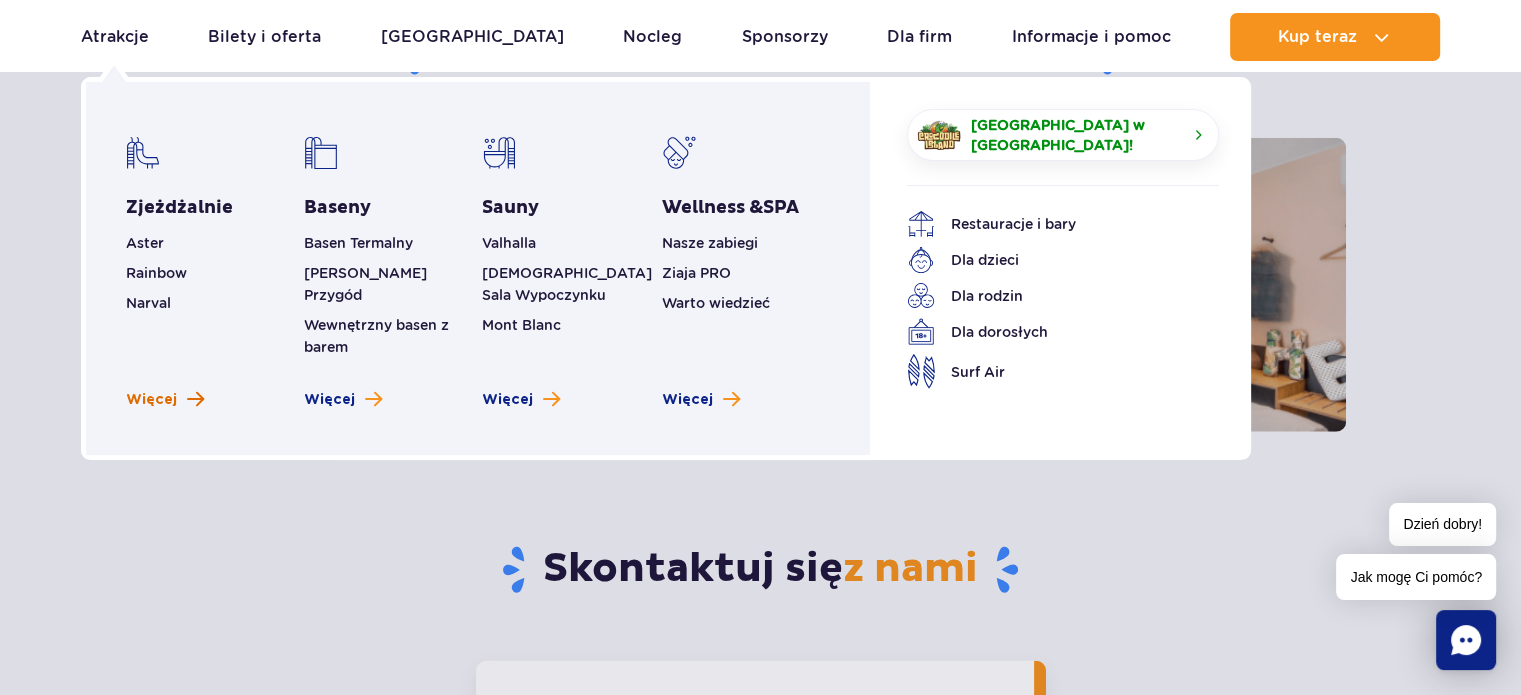 click on "Więcej" at bounding box center (151, 400) 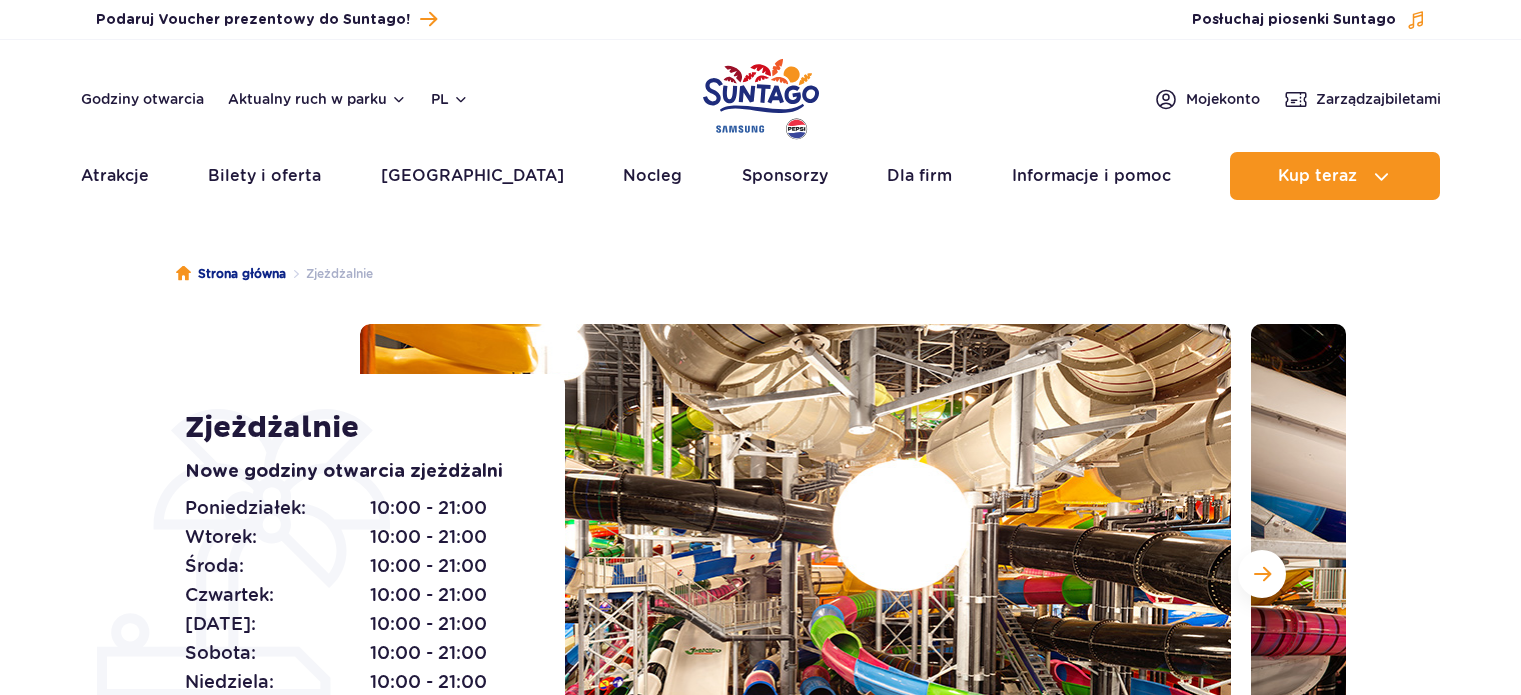 scroll, scrollTop: 0, scrollLeft: 0, axis: both 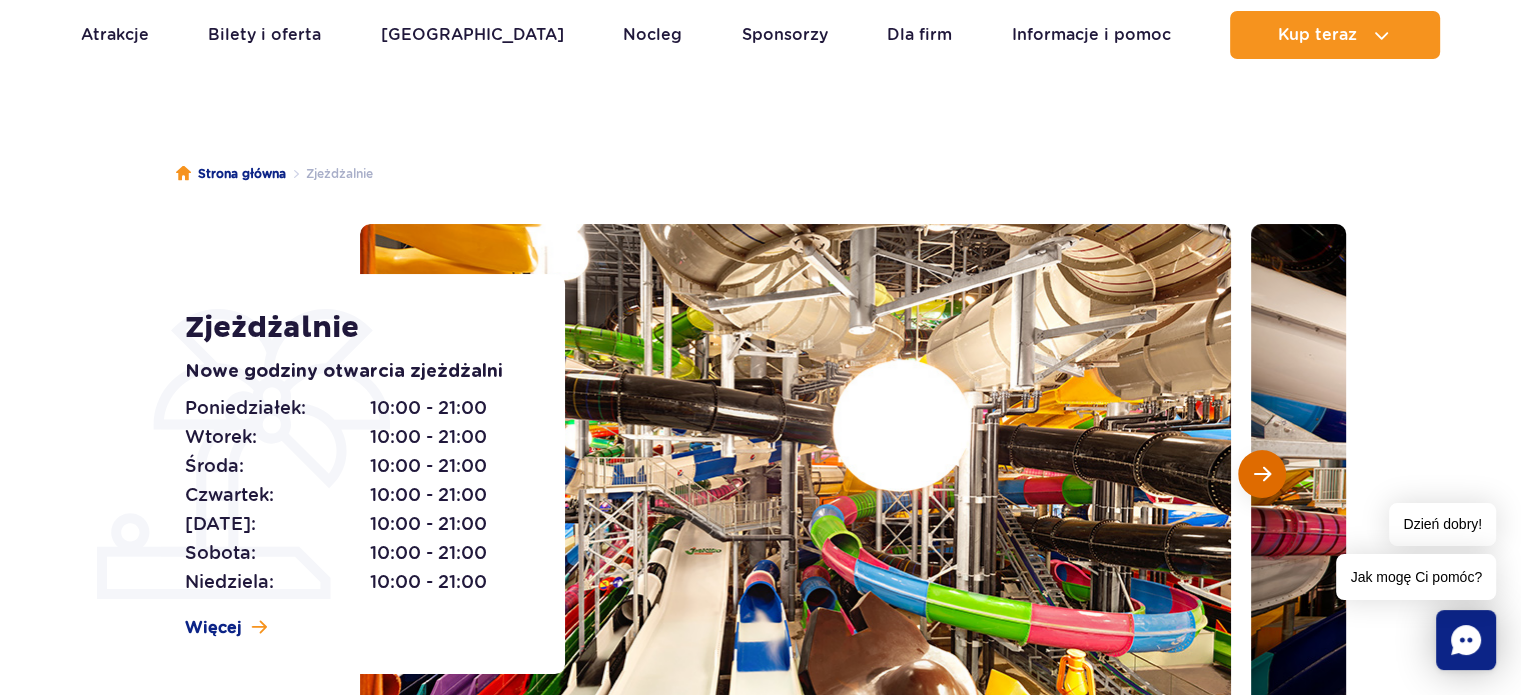click at bounding box center (1262, 474) 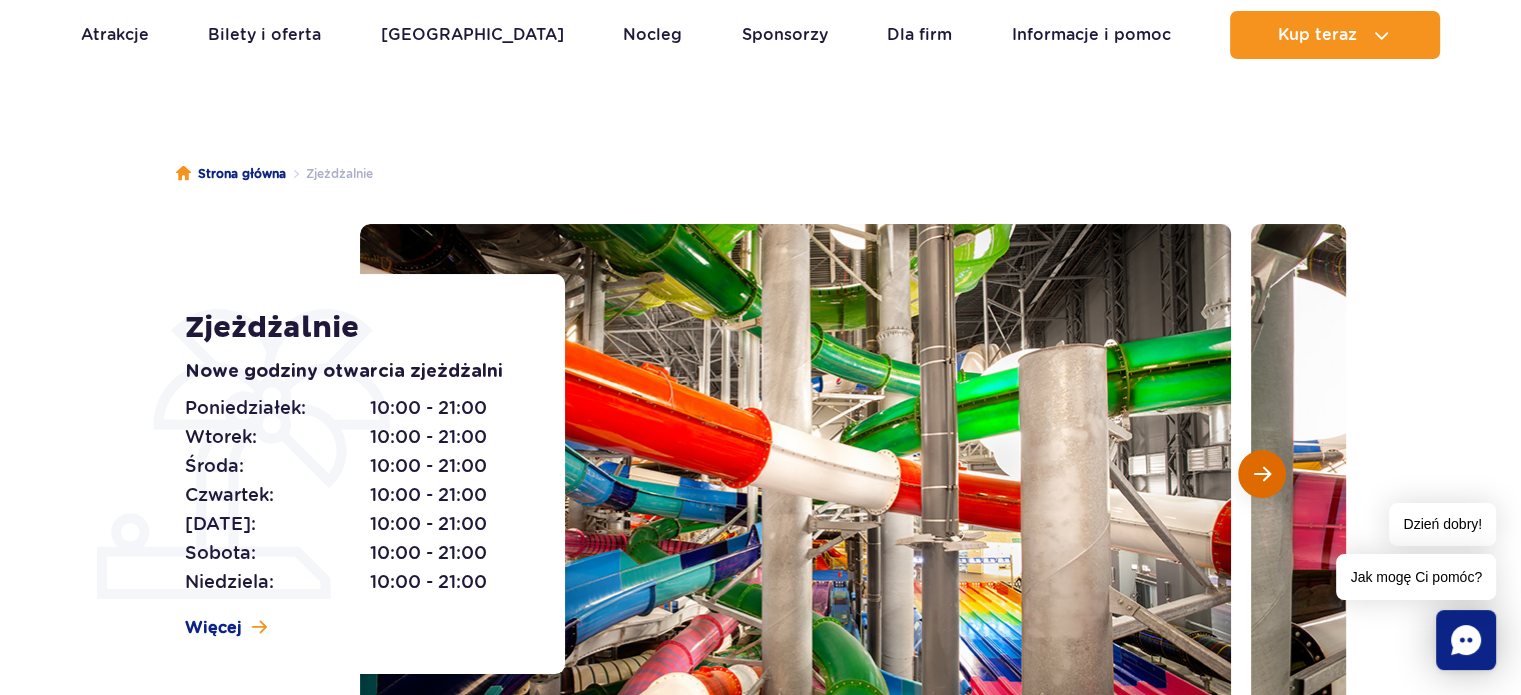 click at bounding box center (1262, 474) 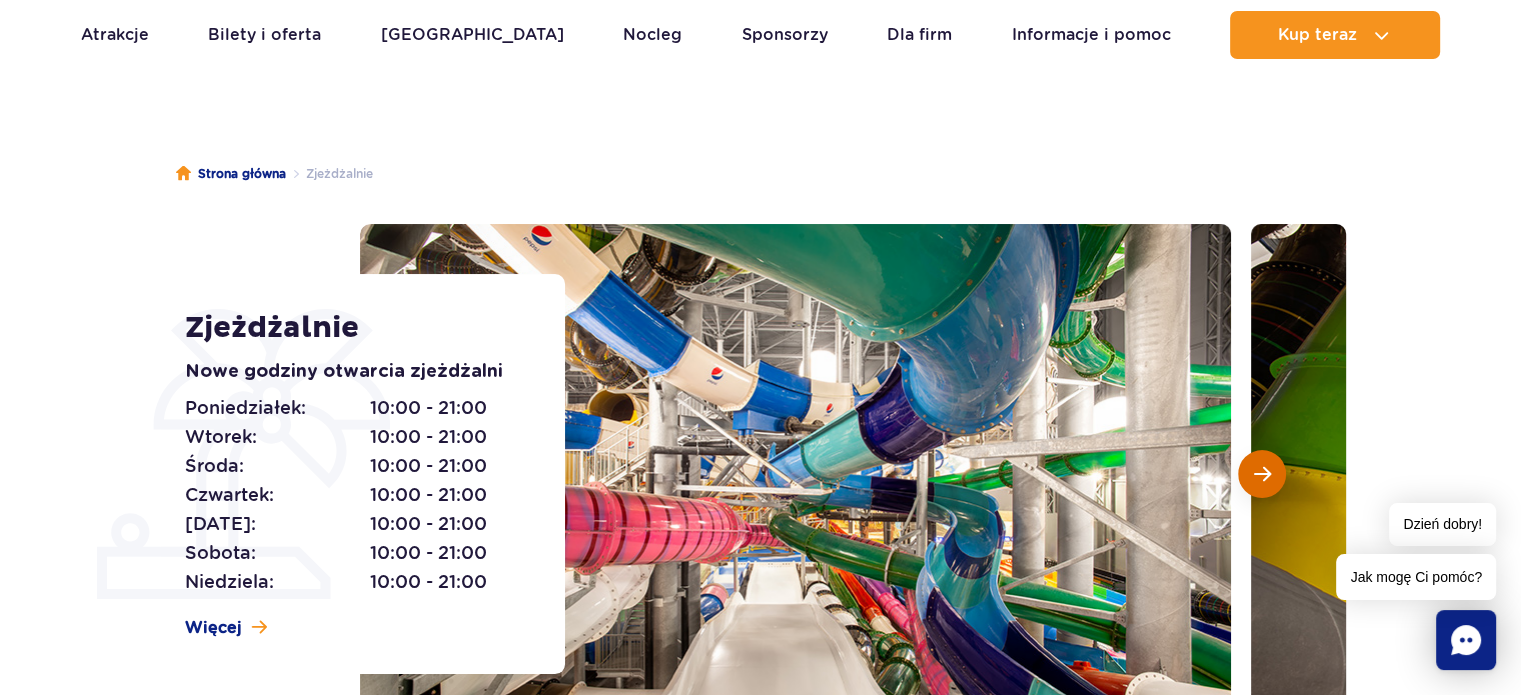 click at bounding box center (1262, 474) 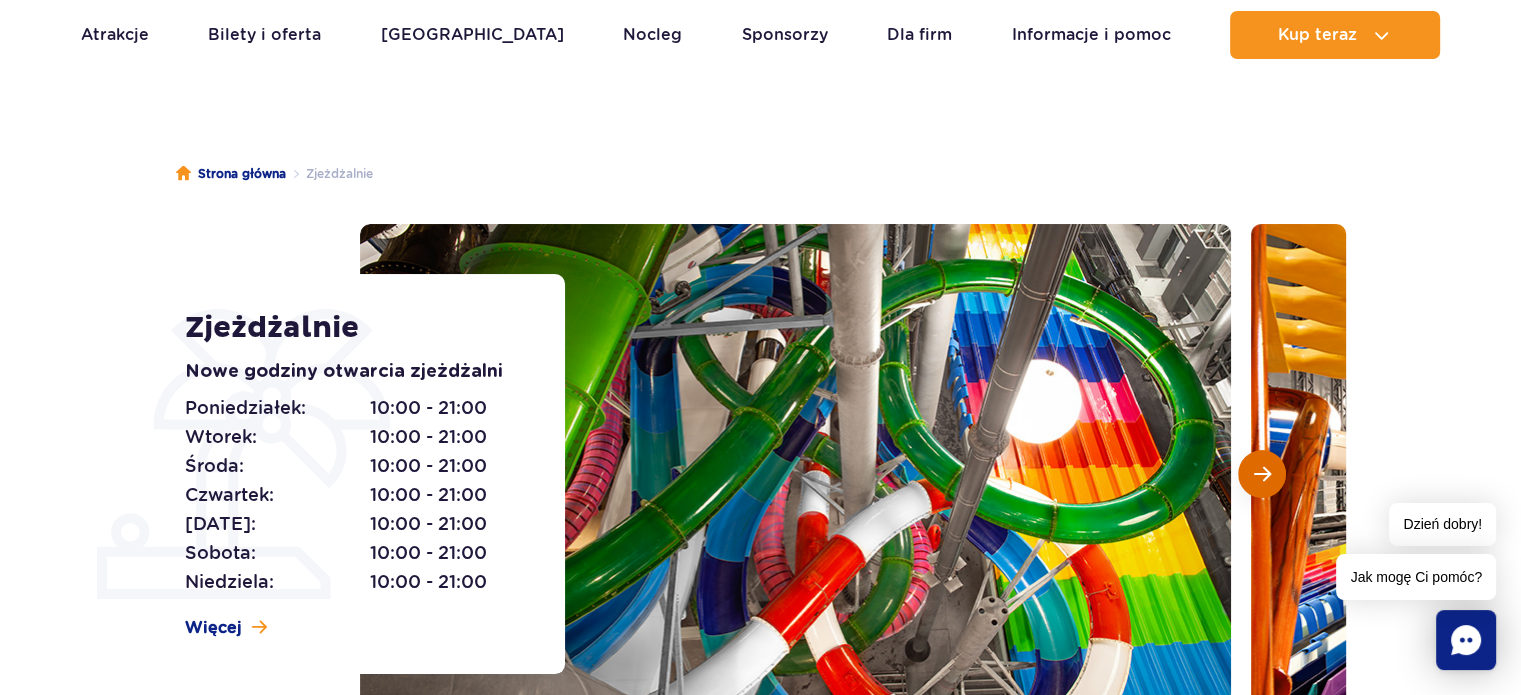 click at bounding box center [1262, 474] 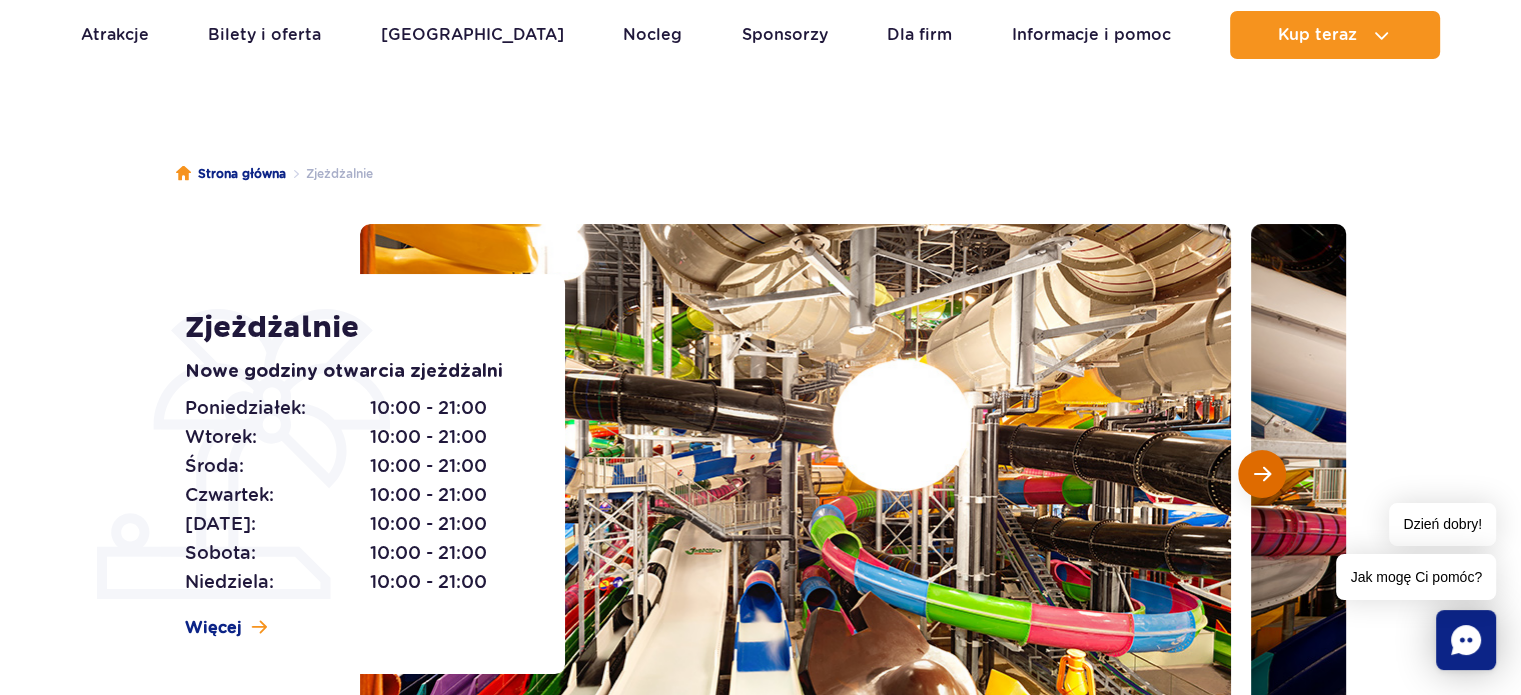 click at bounding box center [1262, 474] 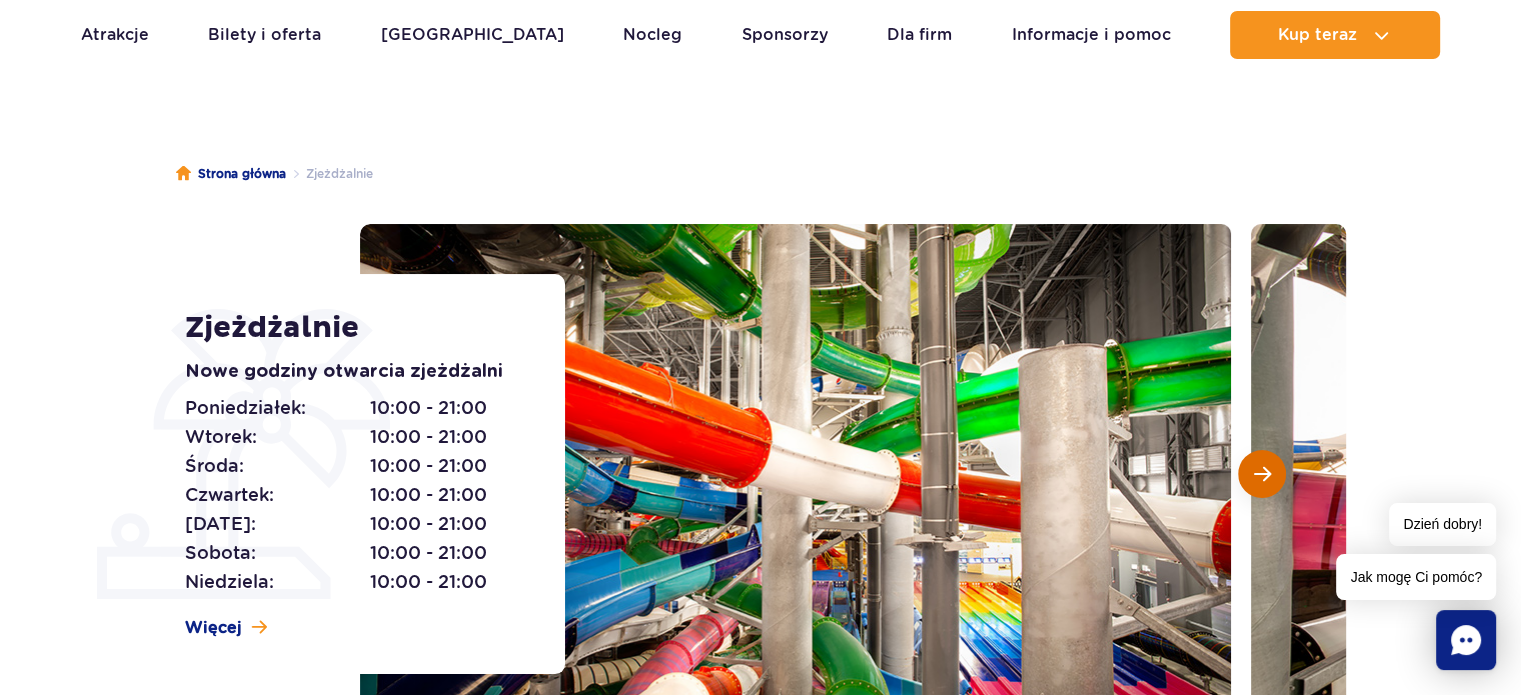 click at bounding box center (1262, 474) 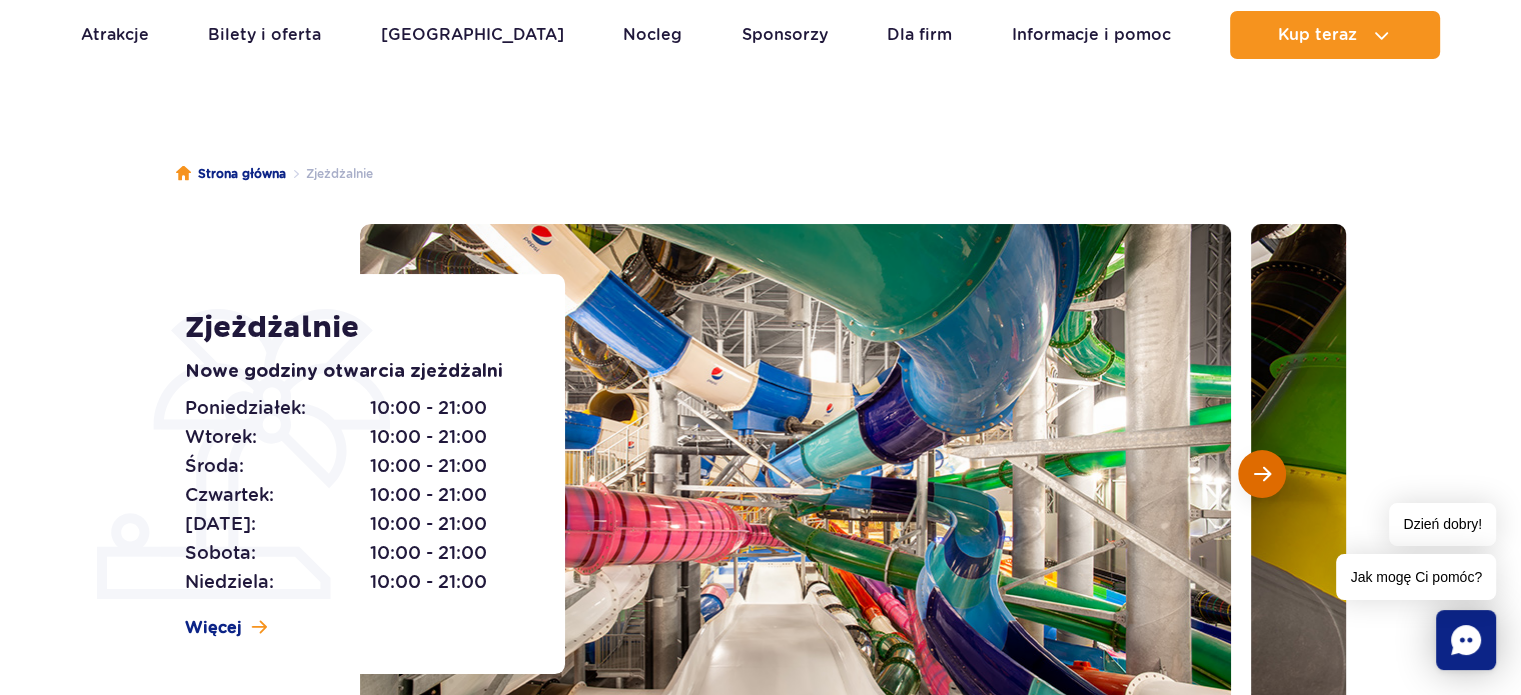 click at bounding box center (1262, 474) 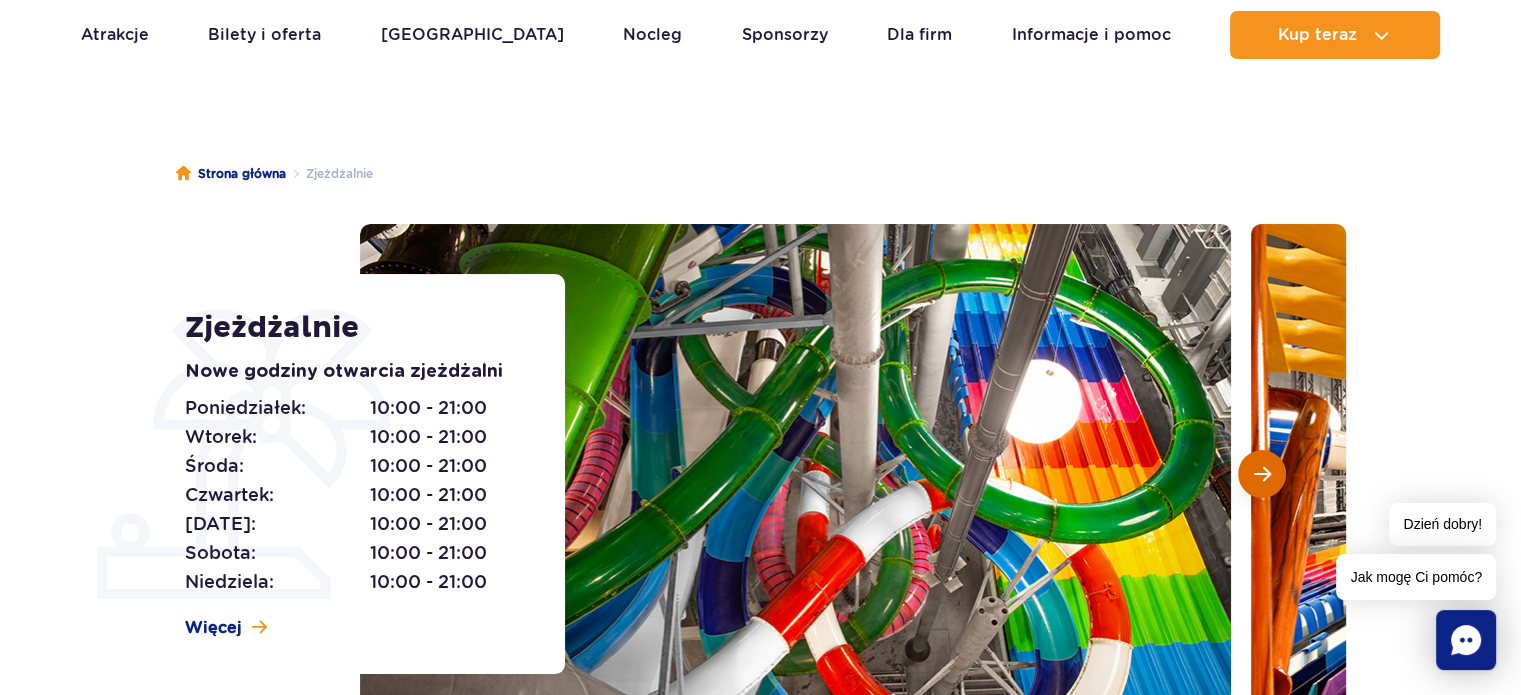 click at bounding box center [1262, 474] 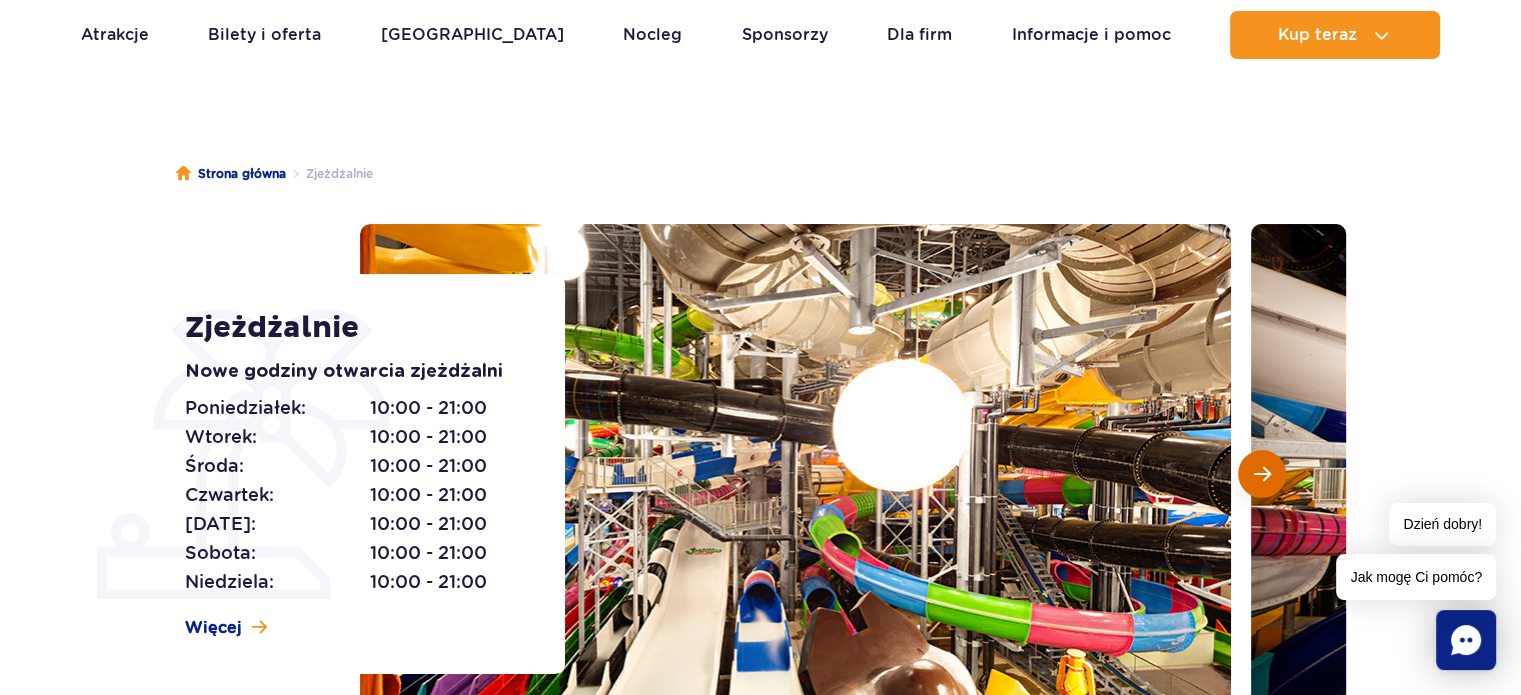 click at bounding box center [1262, 474] 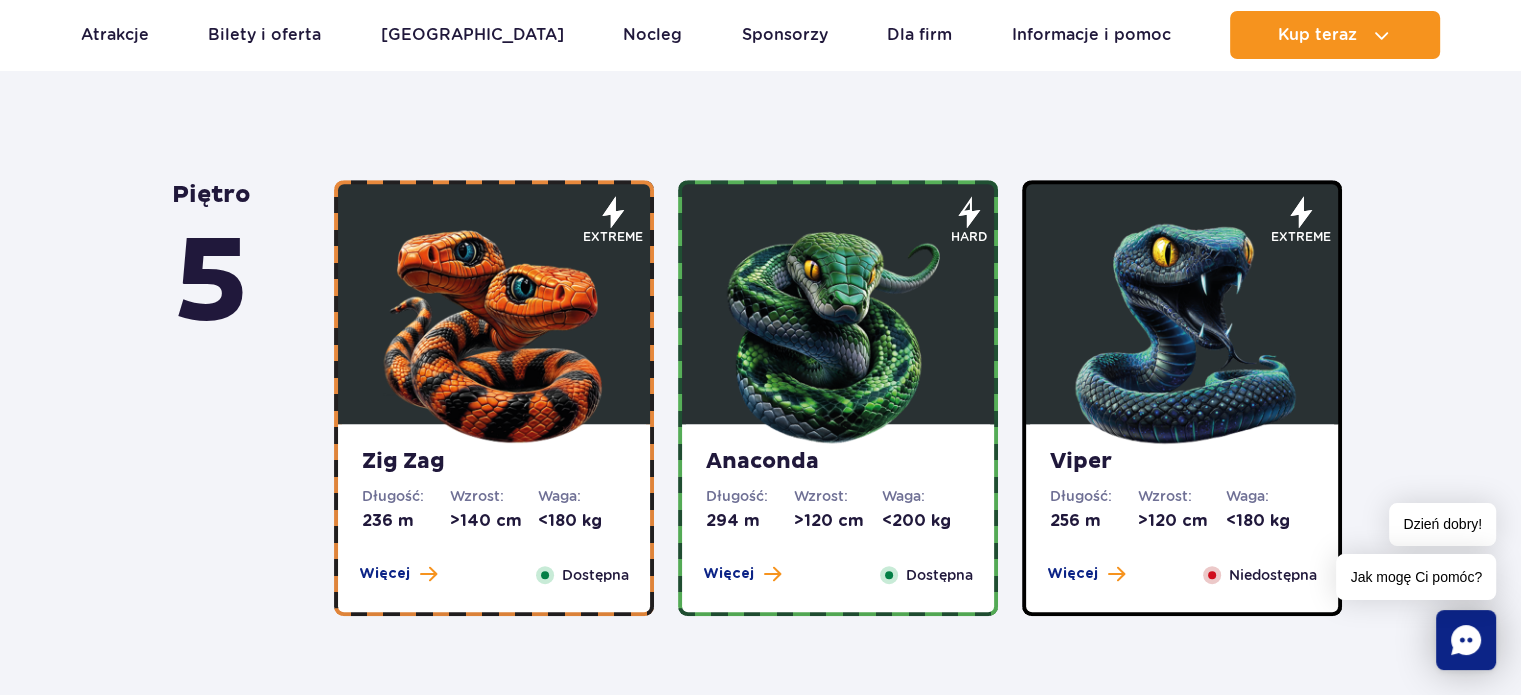 scroll, scrollTop: 900, scrollLeft: 0, axis: vertical 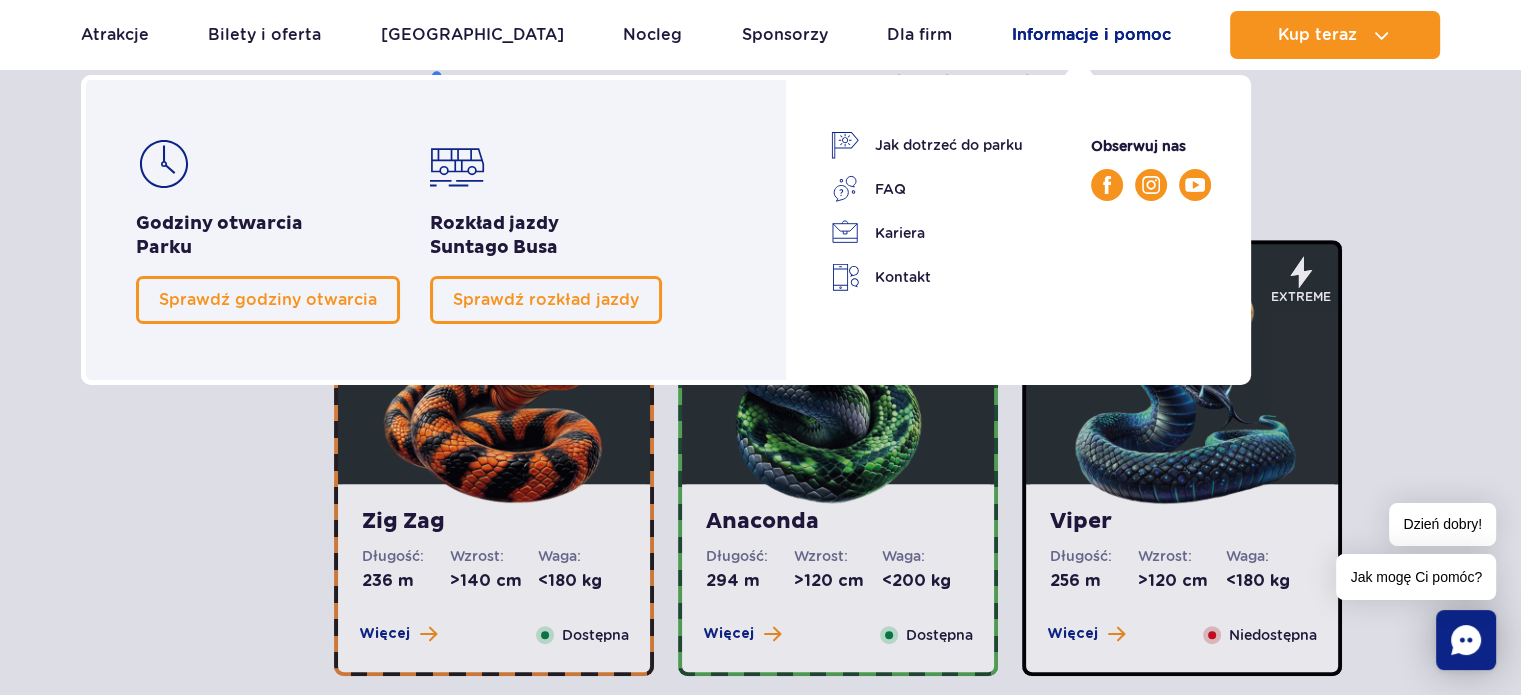 click on "Informacje i pomoc" at bounding box center (1091, 35) 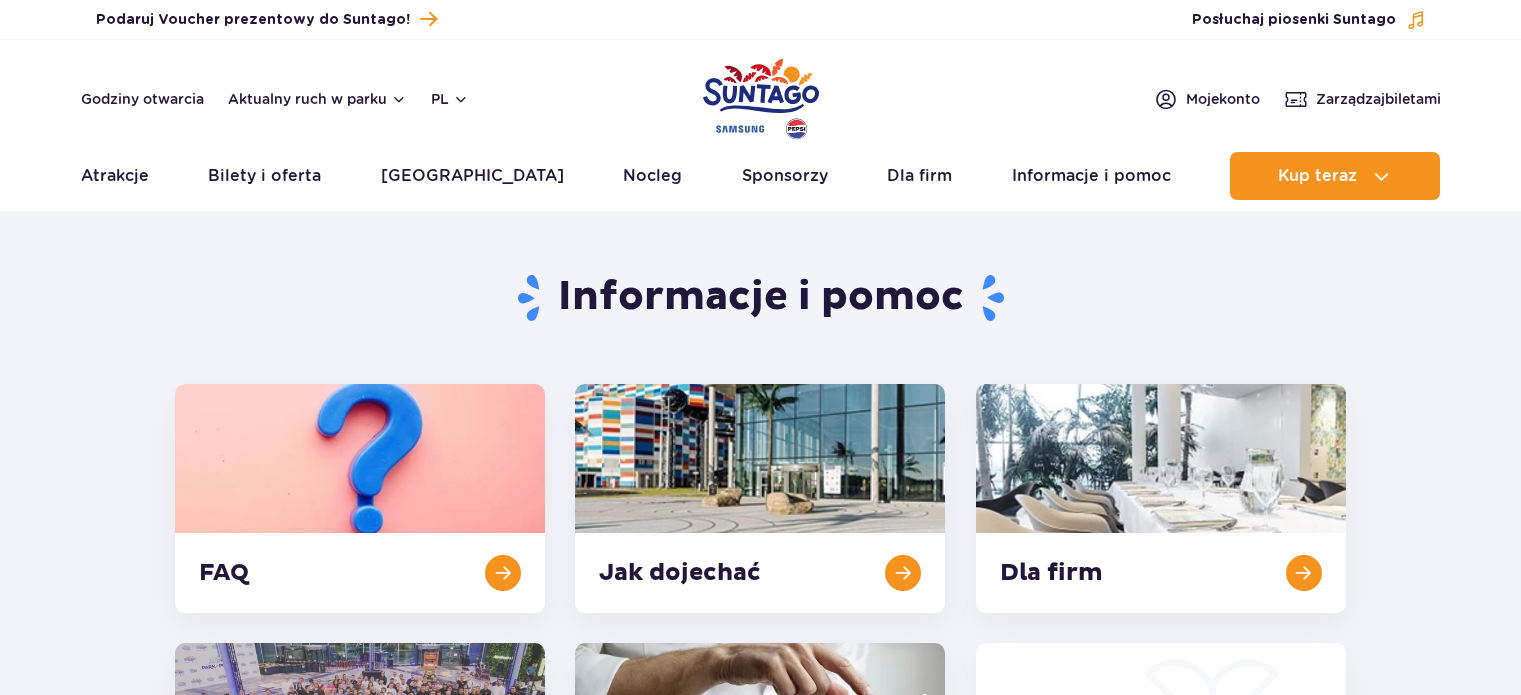 scroll, scrollTop: 0, scrollLeft: 0, axis: both 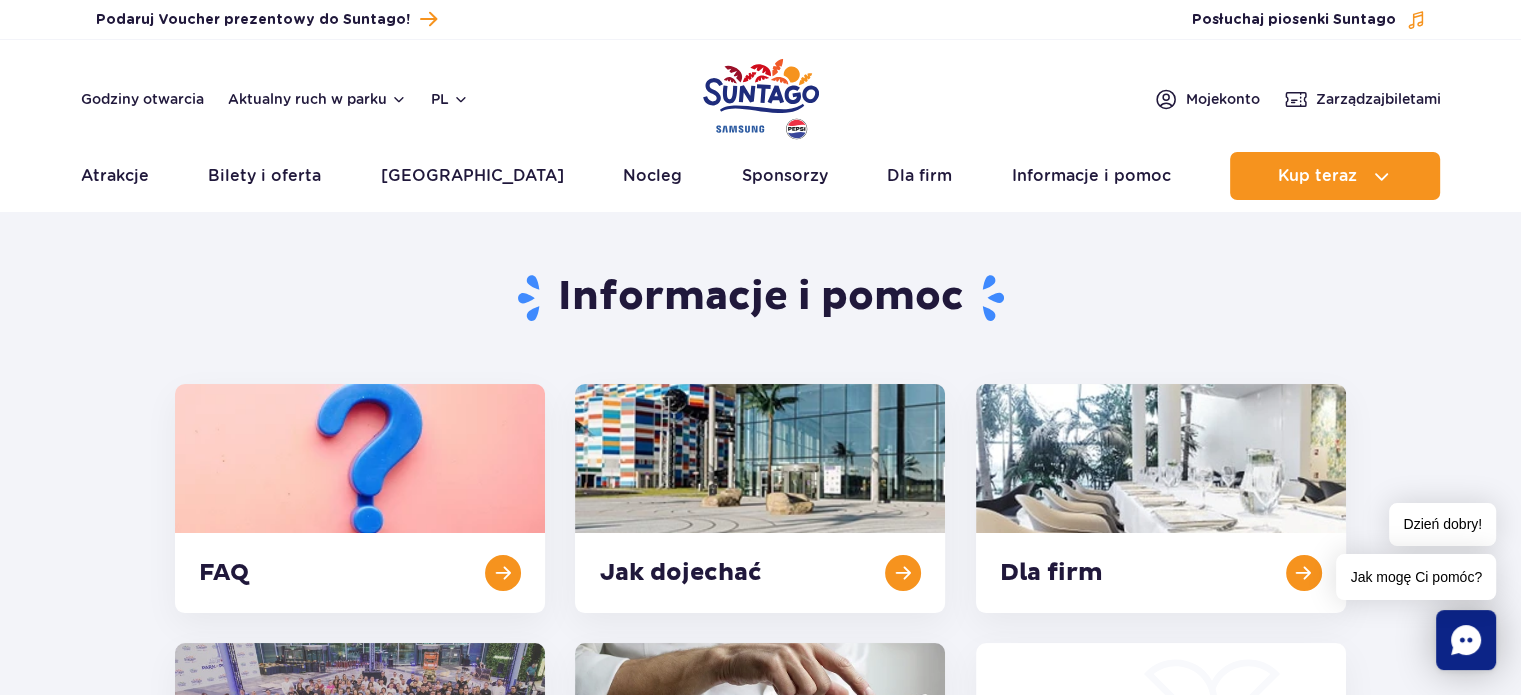click at bounding box center (761, 99) 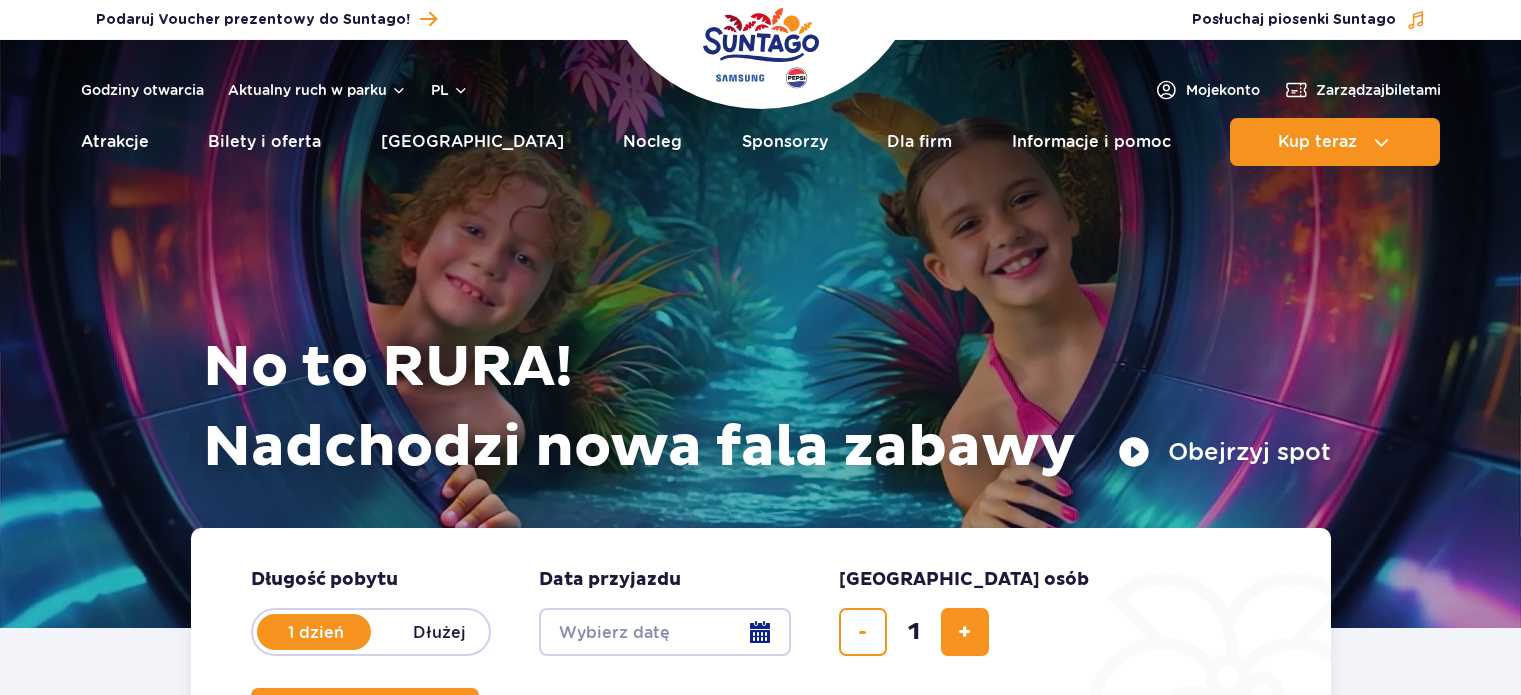 scroll, scrollTop: 0, scrollLeft: 0, axis: both 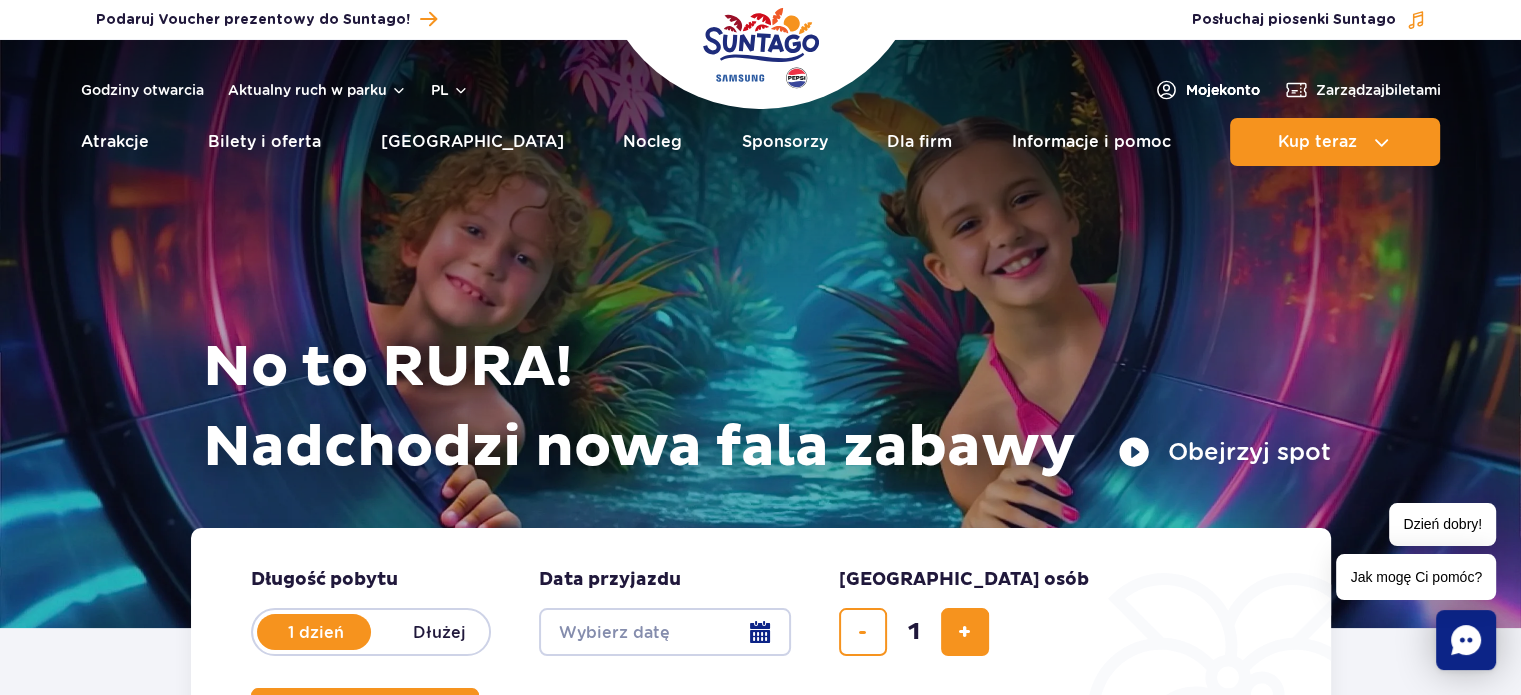 click on "Moje  konto" at bounding box center (1223, 90) 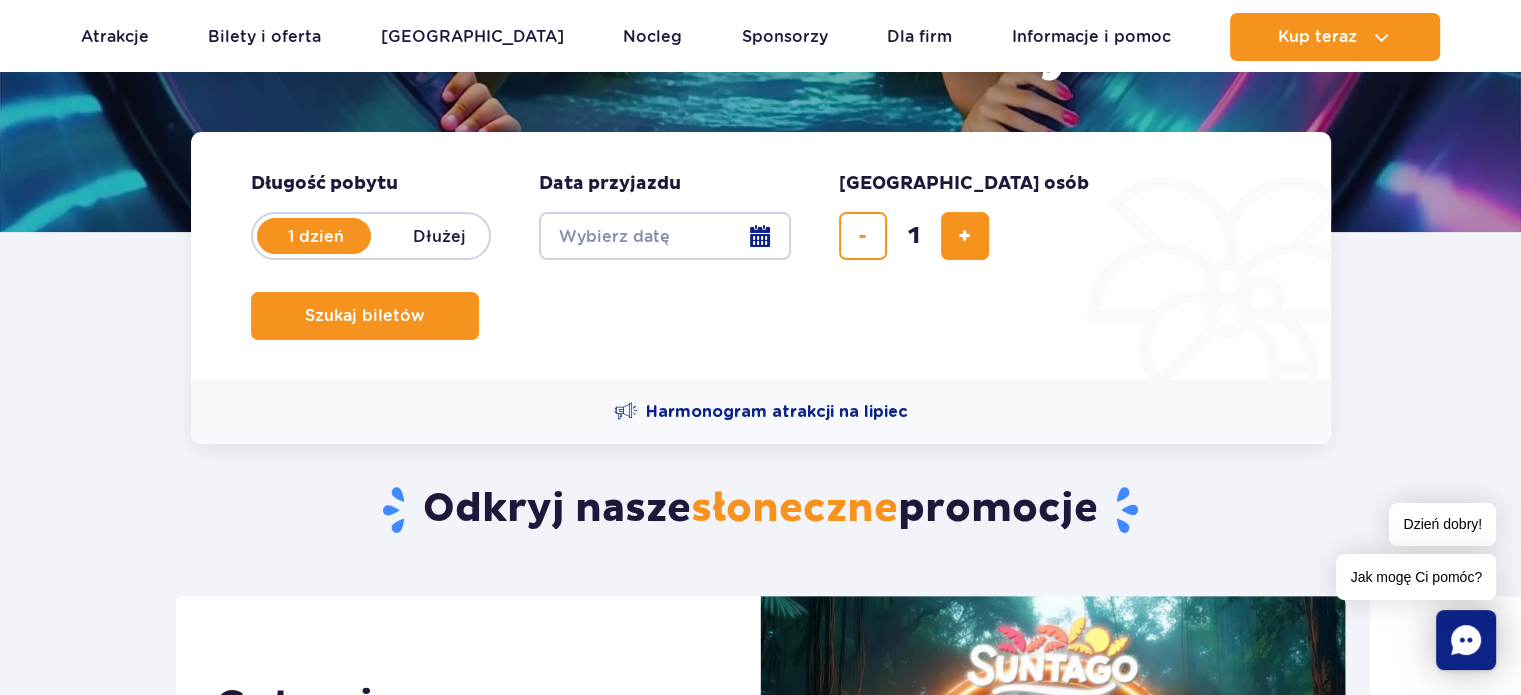 scroll, scrollTop: 400, scrollLeft: 0, axis: vertical 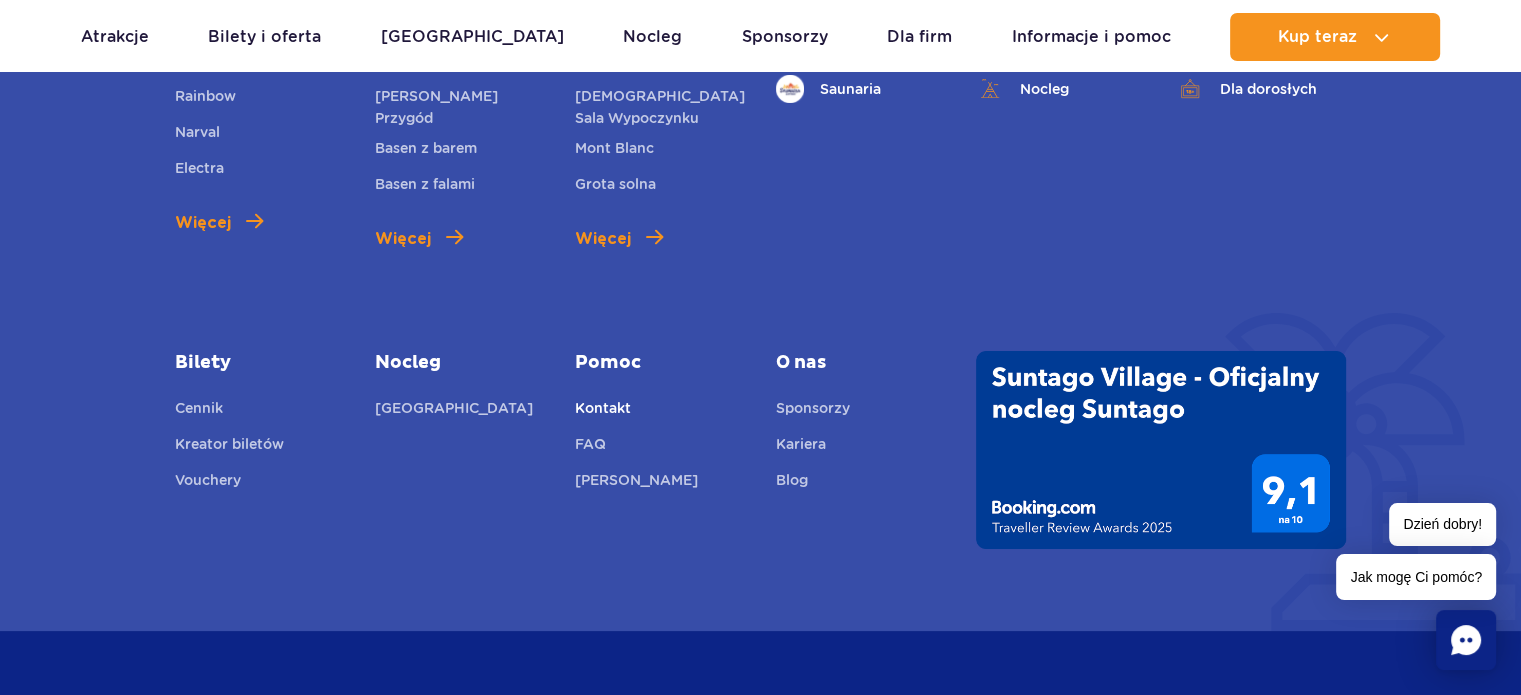 click on "Kontakt" at bounding box center [603, 411] 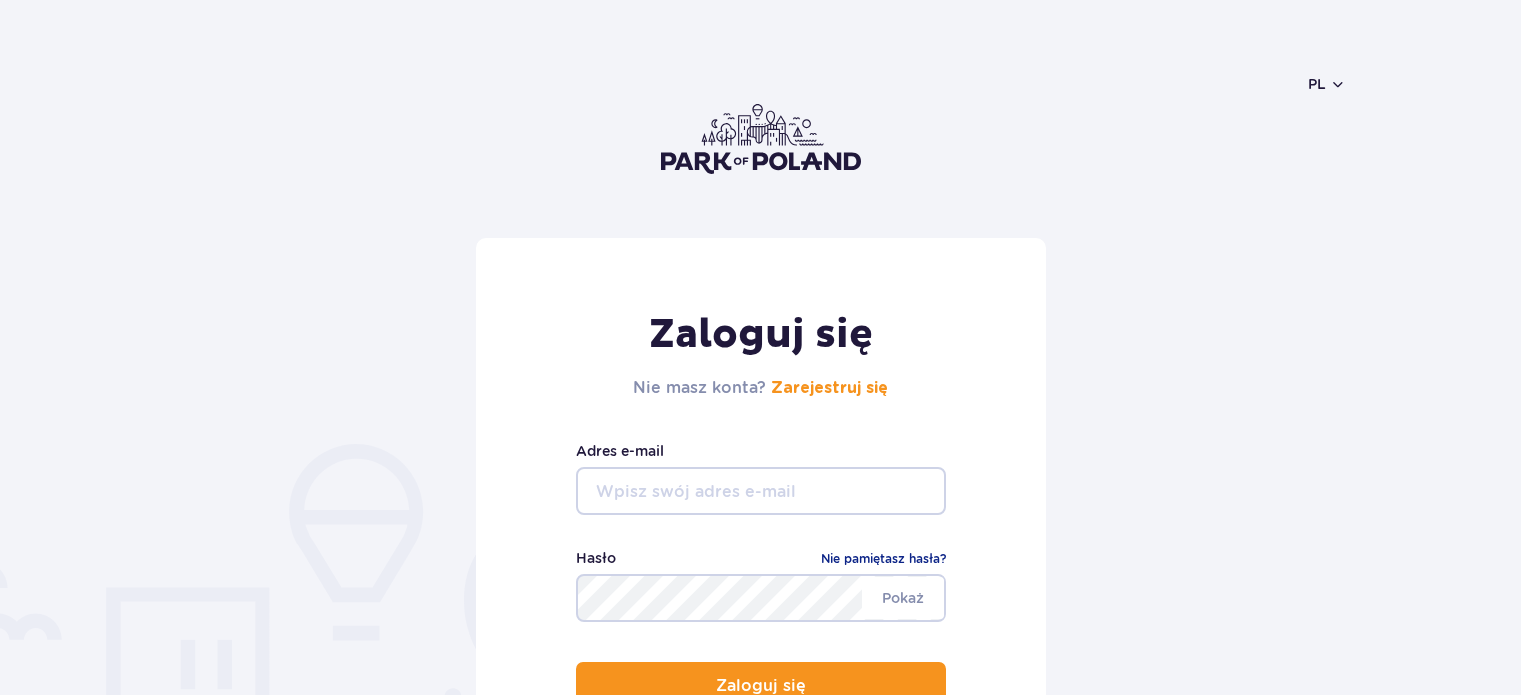 scroll, scrollTop: 0, scrollLeft: 0, axis: both 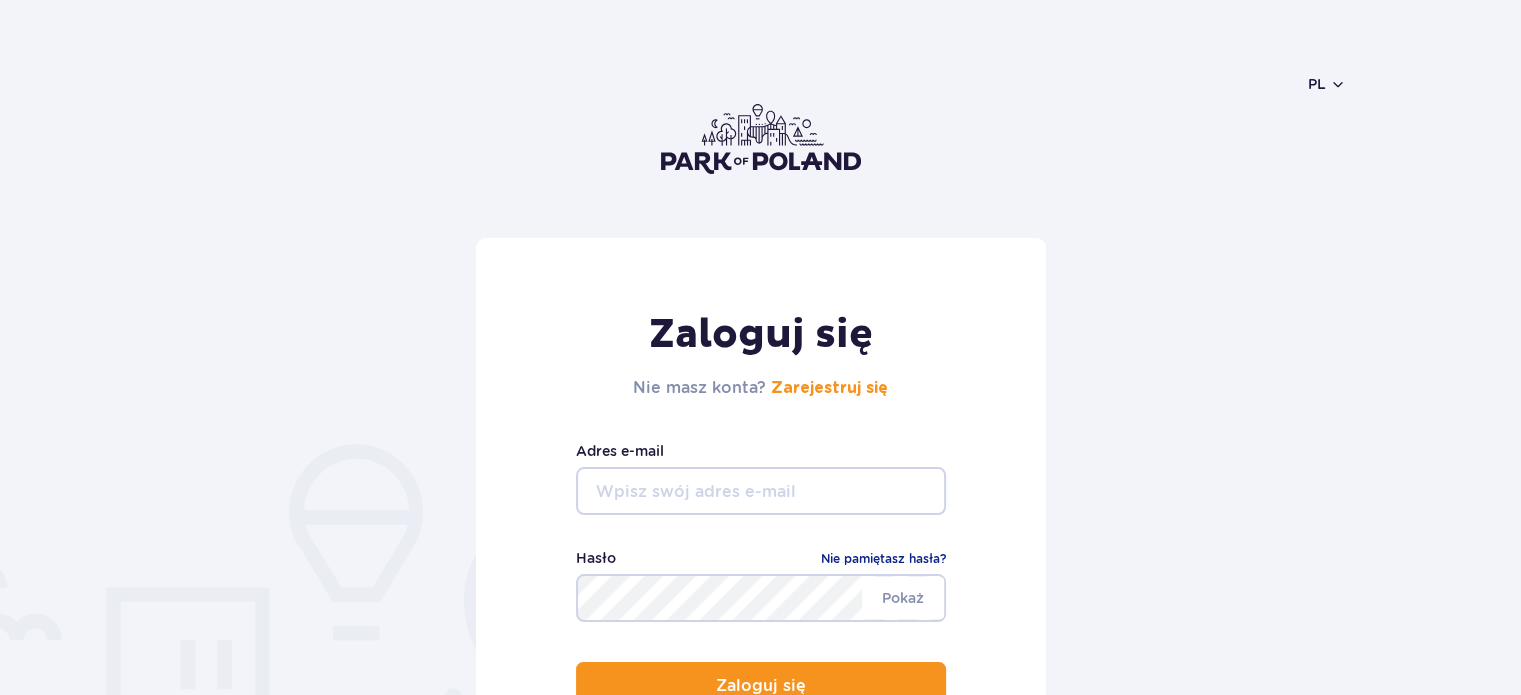 click at bounding box center (761, 491) 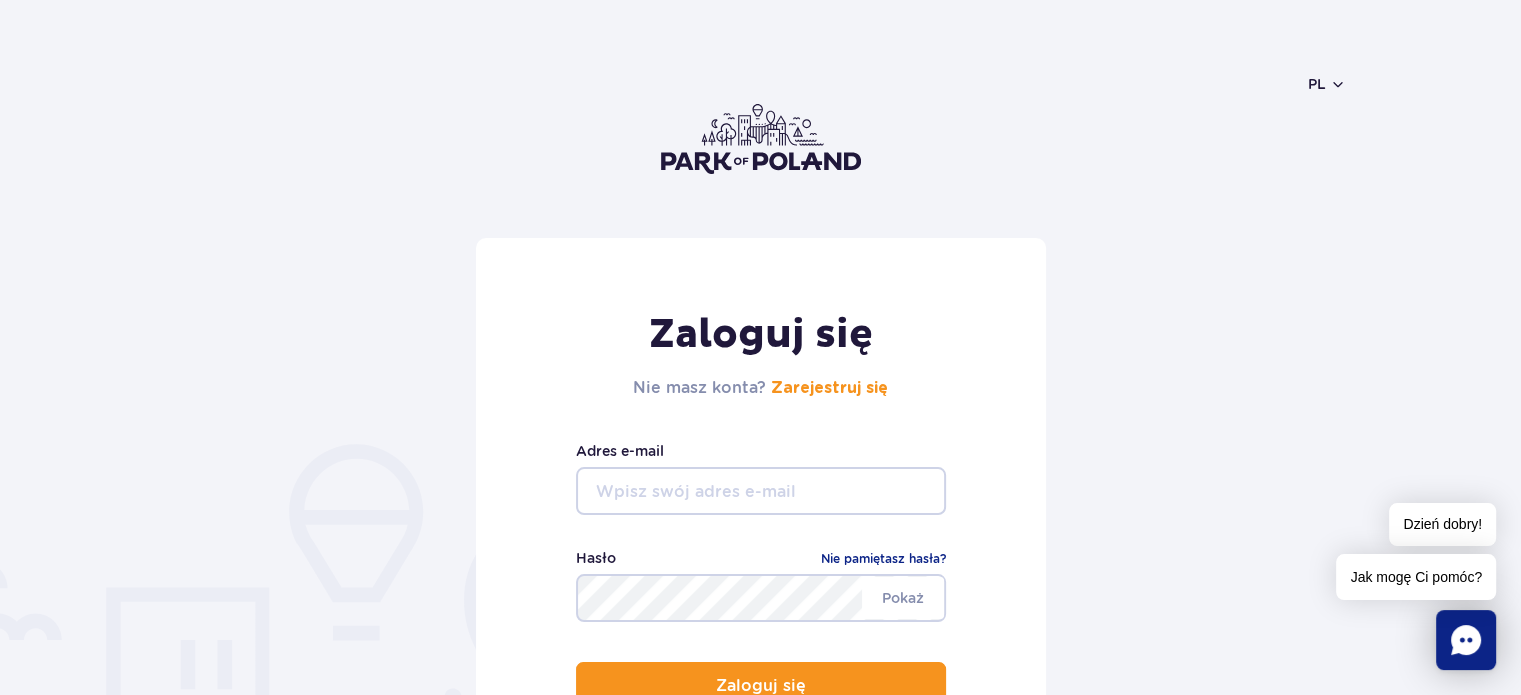 click on "Zaloguj się
Nie masz konta?
Zarejestruj się
Adres e-mail
[GEOGRAPHIC_DATA]
Hasło
Nie pamiętasz hasła?
Zaloguj się" at bounding box center [760, 526] 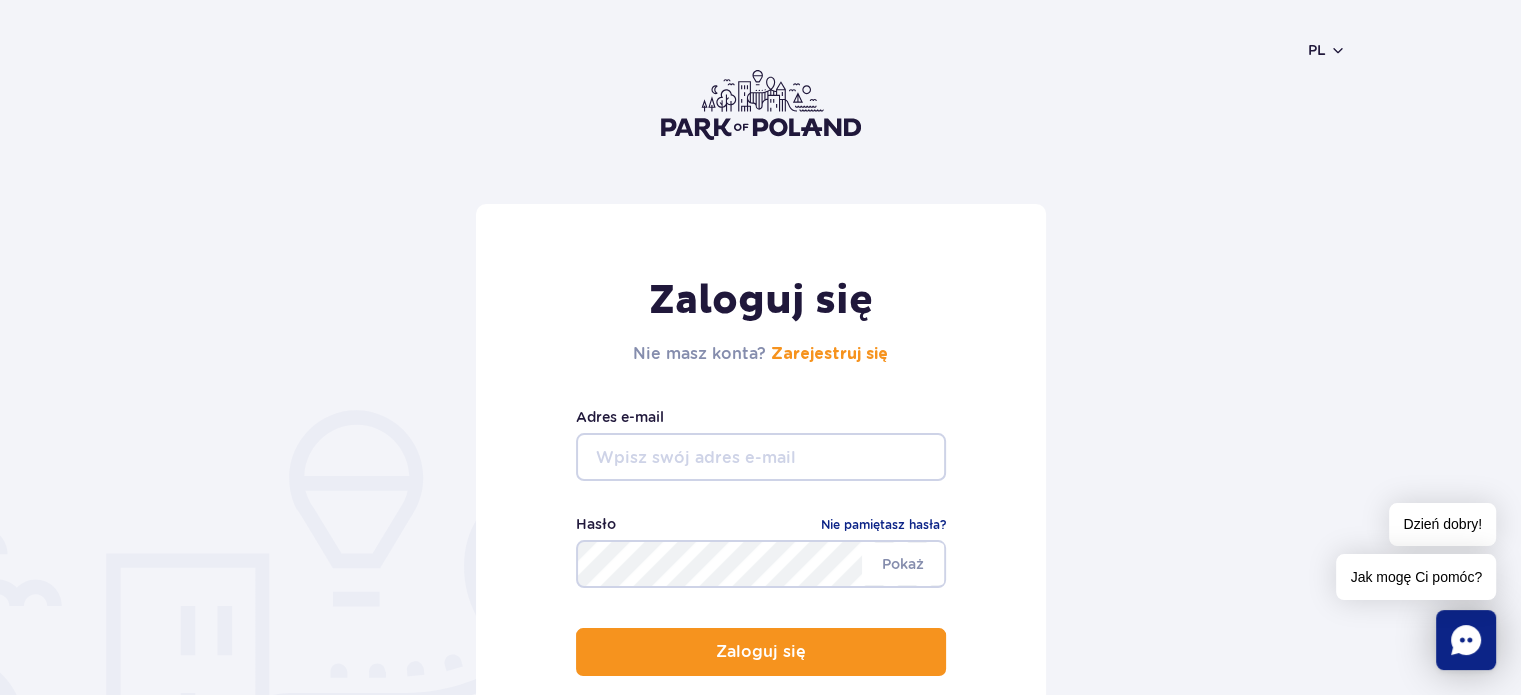 scroll, scrollTop: 0, scrollLeft: 0, axis: both 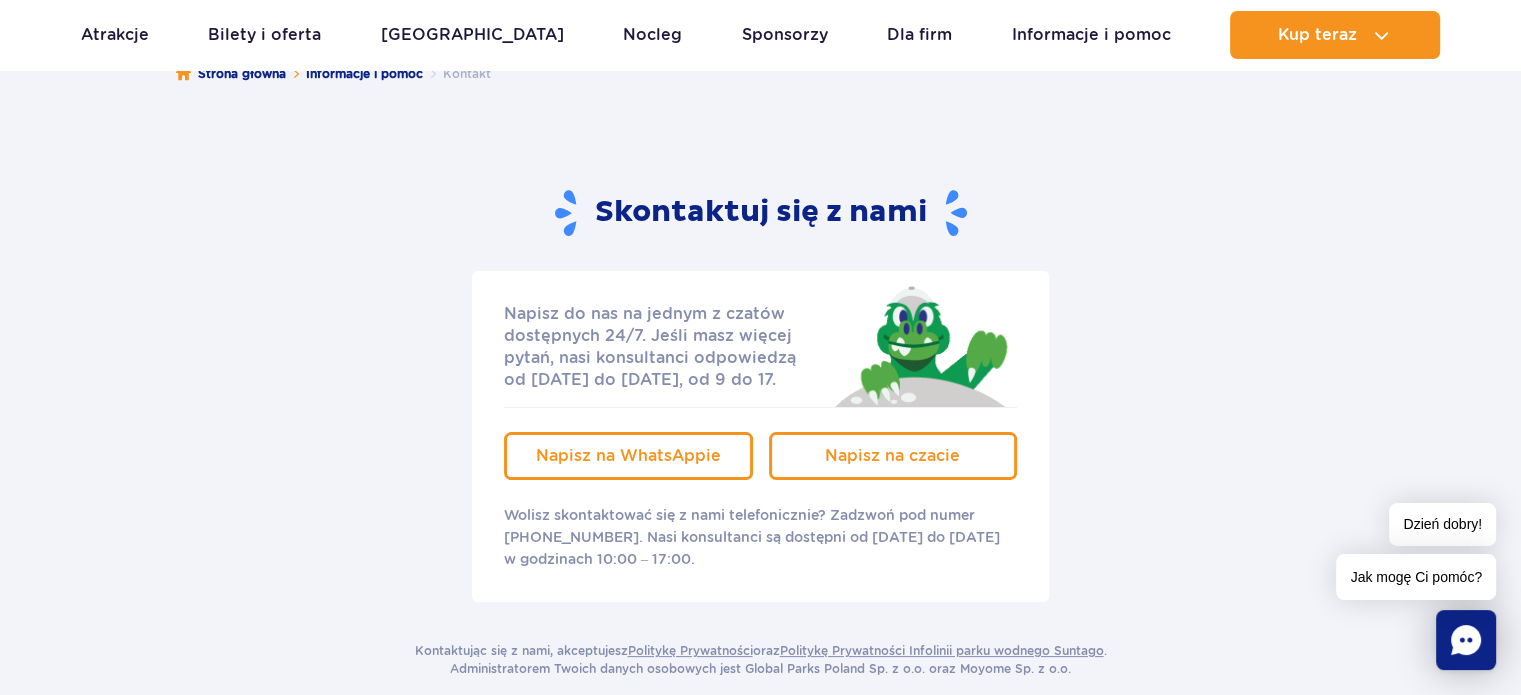 click on "Skontaktuj się z nami
Napisz do nas na jednym z czatów dostępnych 24/7. Jeśli masz więcej pytań, nasi konsultanci odpowiedzą od [DATE] do [DATE], od 9 do 17.
Napisz na czacie
Napisz na WhatsAppie
Wolisz skontaktować się z nami telefonicznie? Zadzwoń pod numer [PHONE_NUMBER]. Nasi konsultanci są dostępni od [DATE] do [DATE] w godzinach 10:00 – 17:00.
Kontaktując się z nami, akceptujesz  Politykę Prywatności  oraz  Politykę Prywatności Infolinii parku [GEOGRAPHIC_DATA] .  Administratorem Twoich danych osobowych jest Global Parks Poland Sp. z o.o. oraz Moyome Sp. z o.o." at bounding box center [760, 433] 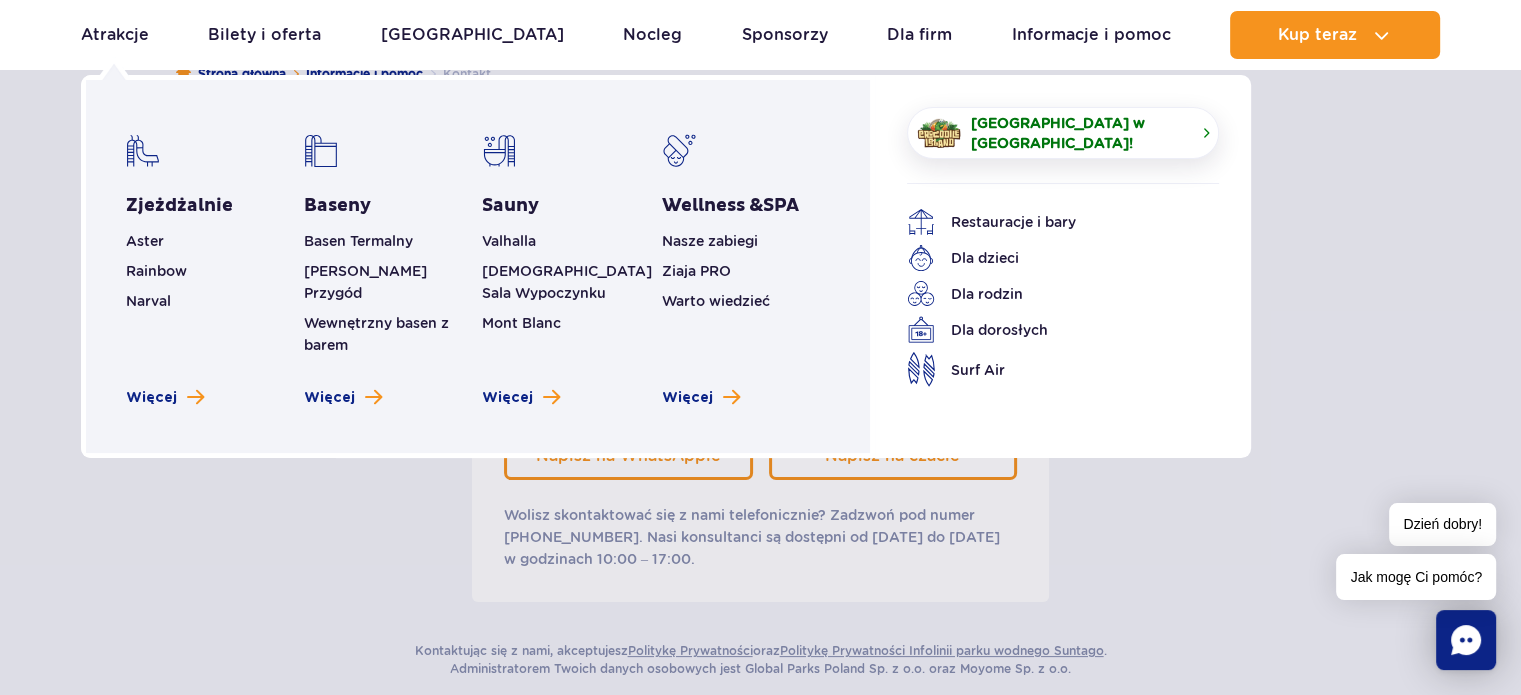 click on "Crocodile Island w Jamango!" at bounding box center [1079, 133] 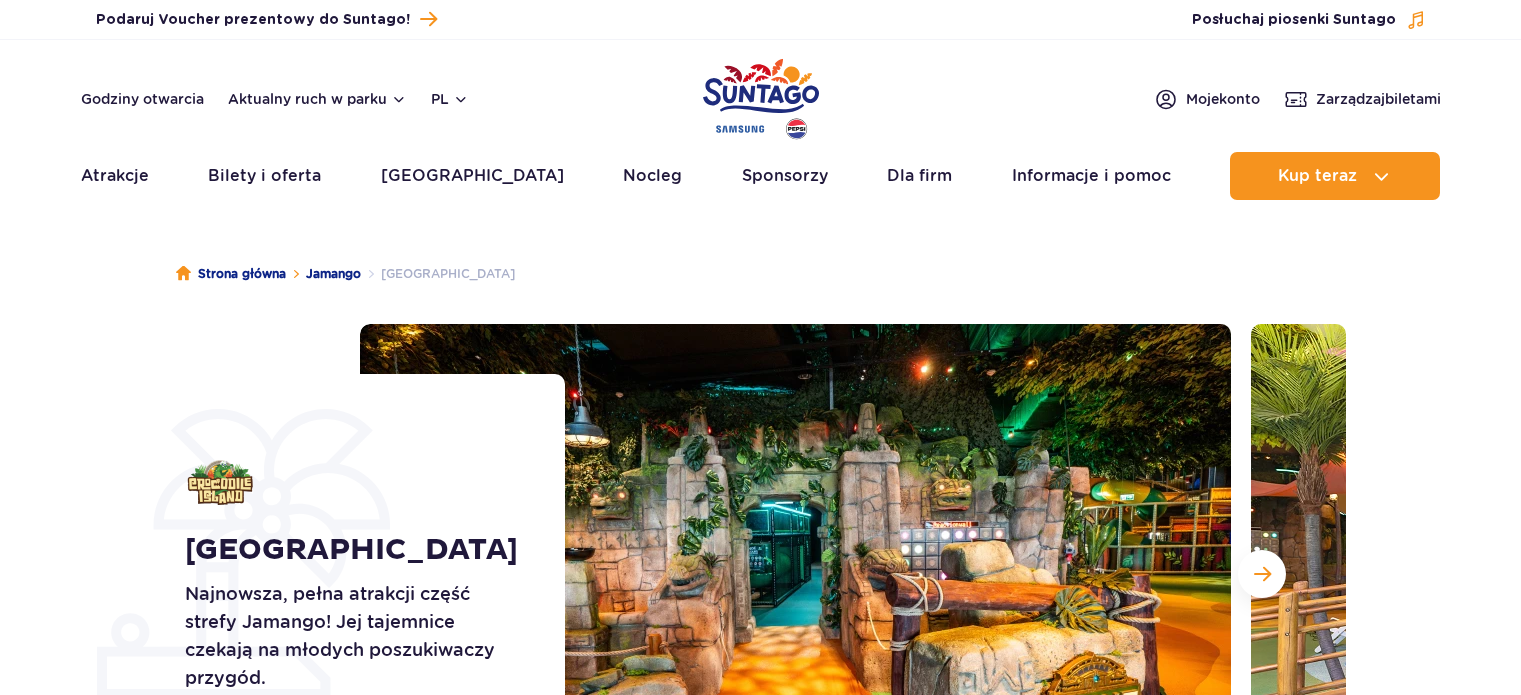 scroll, scrollTop: 0, scrollLeft: 0, axis: both 